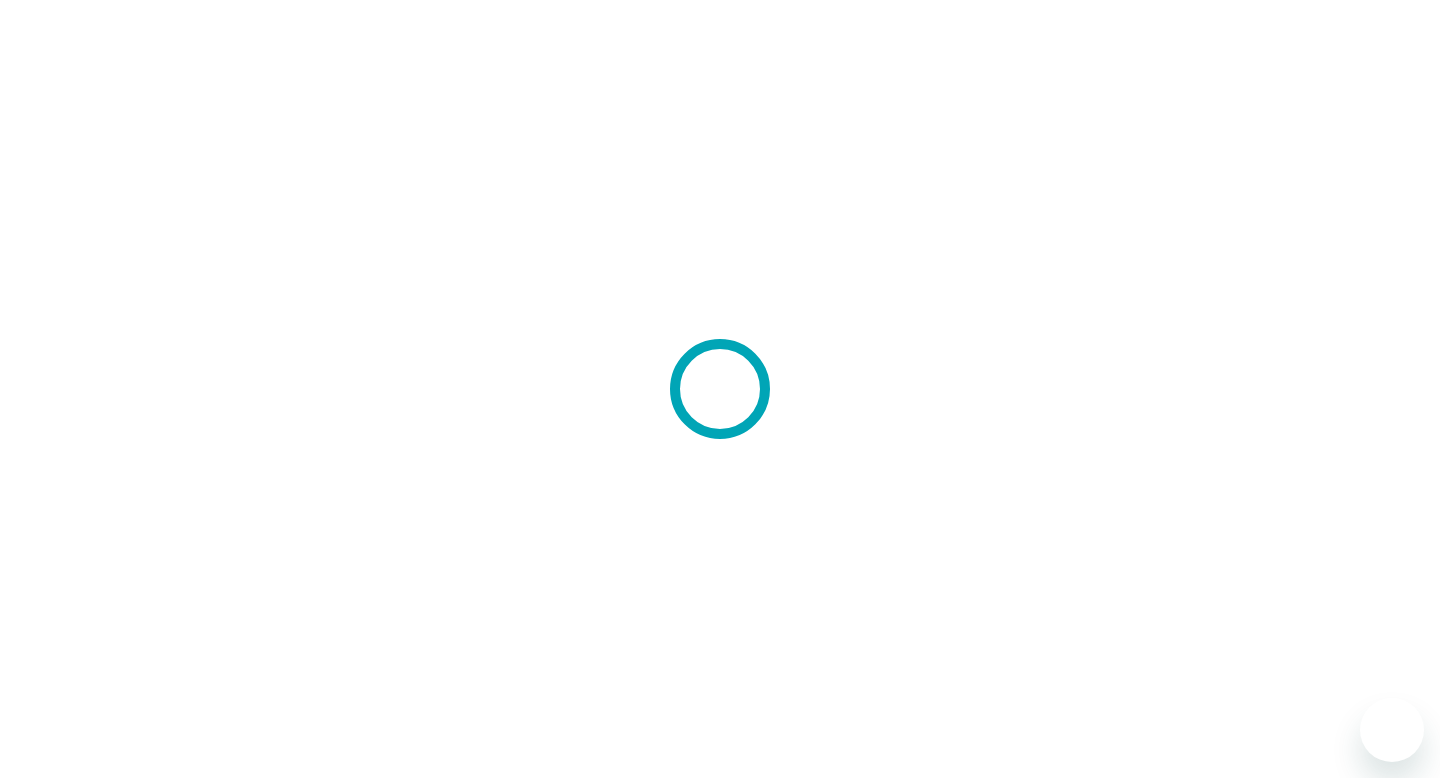 scroll, scrollTop: 0, scrollLeft: 0, axis: both 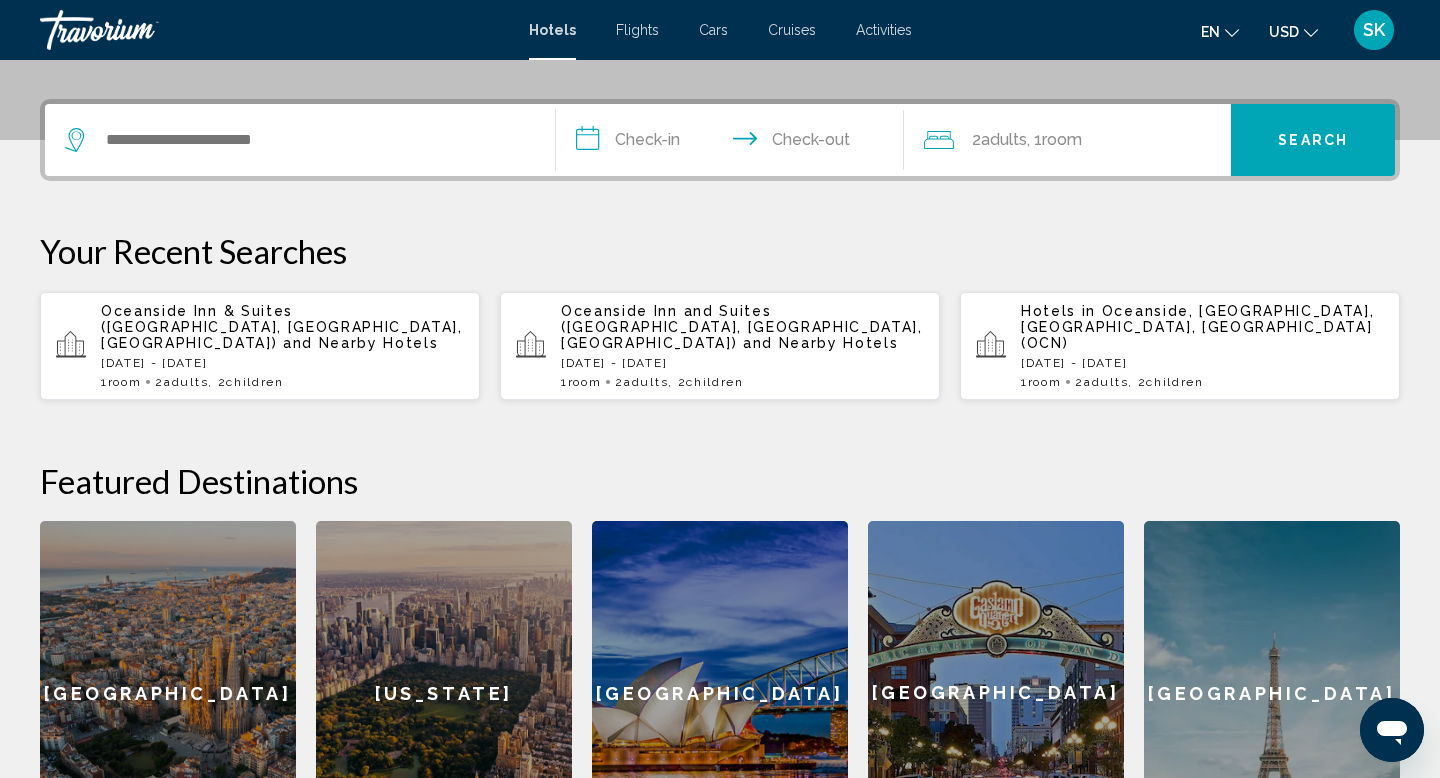 click on "Oceanside Inn & Suites ([GEOGRAPHIC_DATA], [GEOGRAPHIC_DATA], [GEOGRAPHIC_DATA])    and Nearby Hotels" at bounding box center (282, 327) 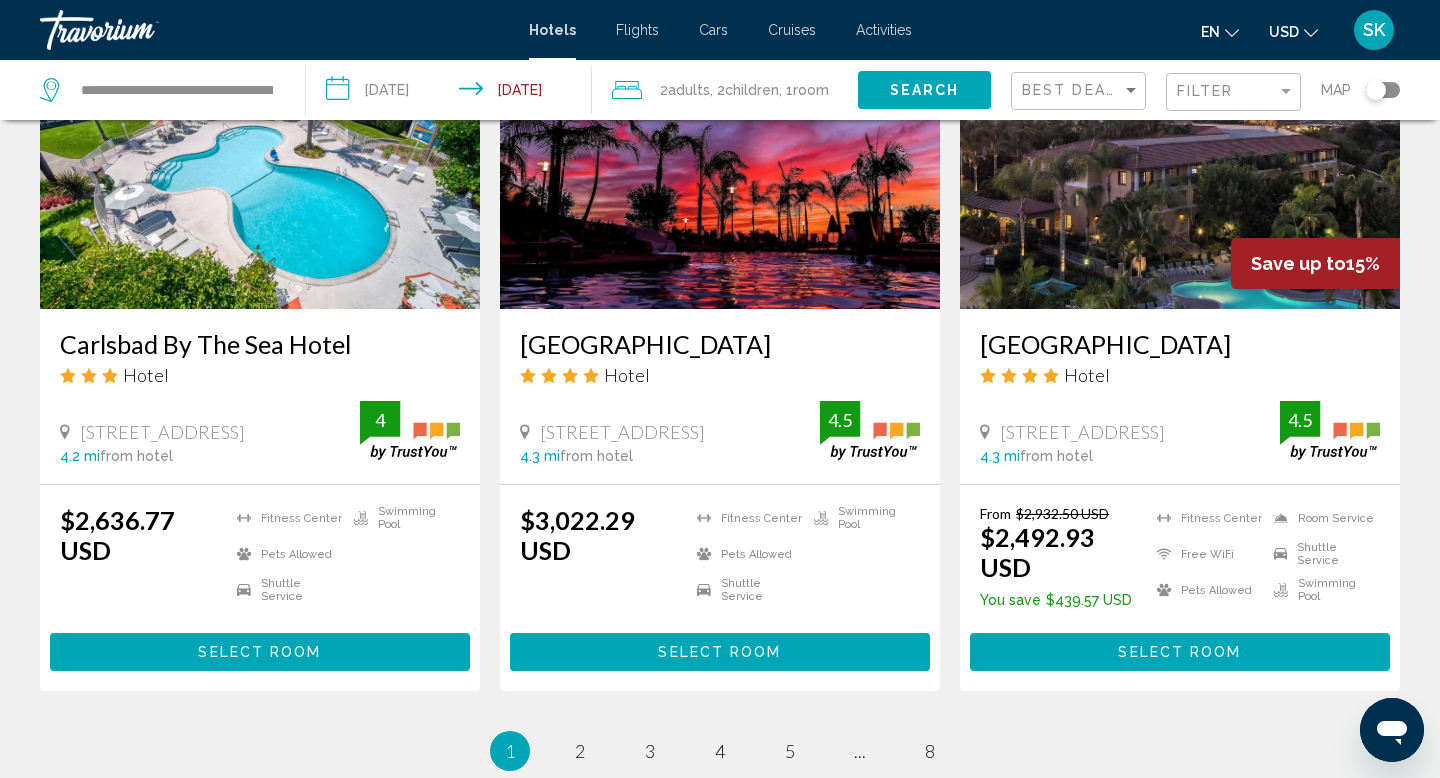 scroll, scrollTop: 2525, scrollLeft: 0, axis: vertical 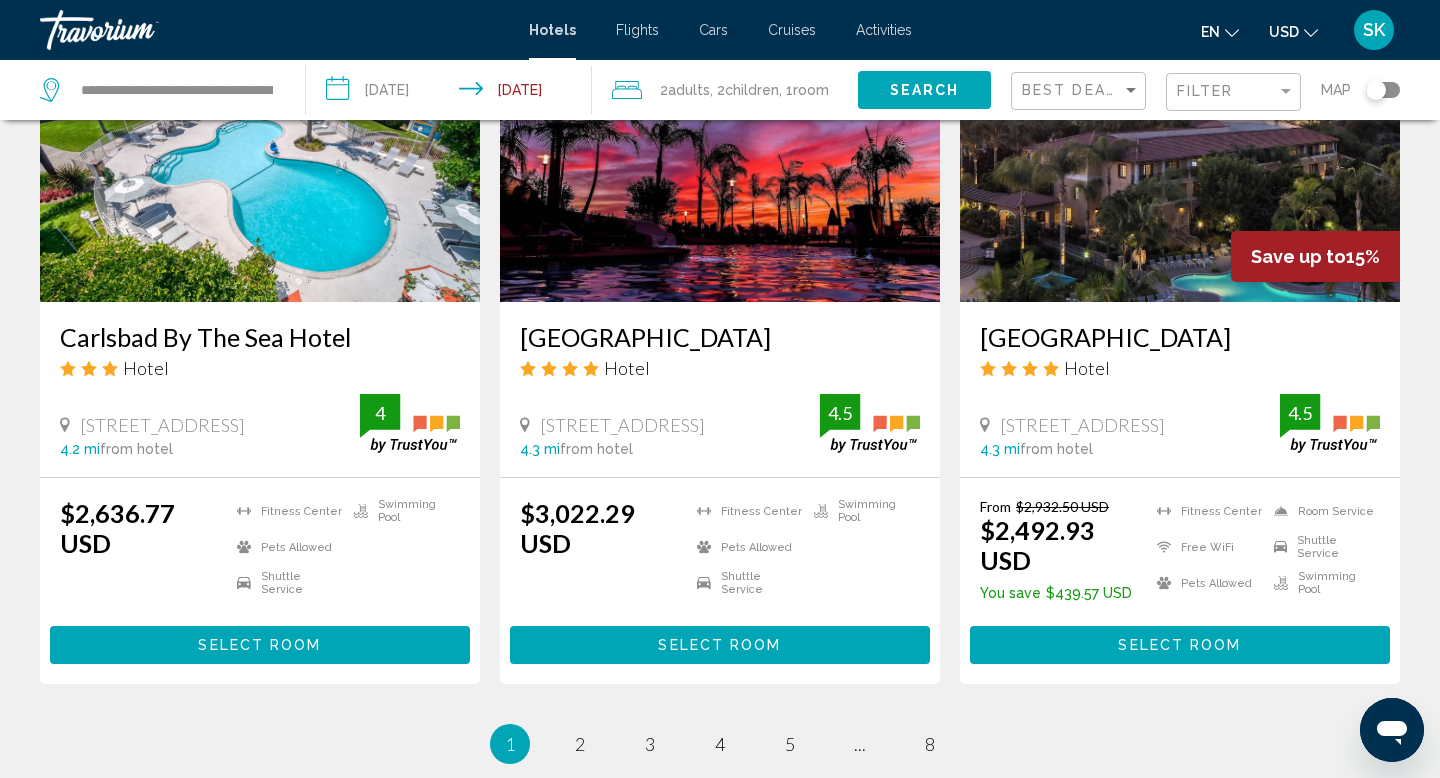 click on "Adults" 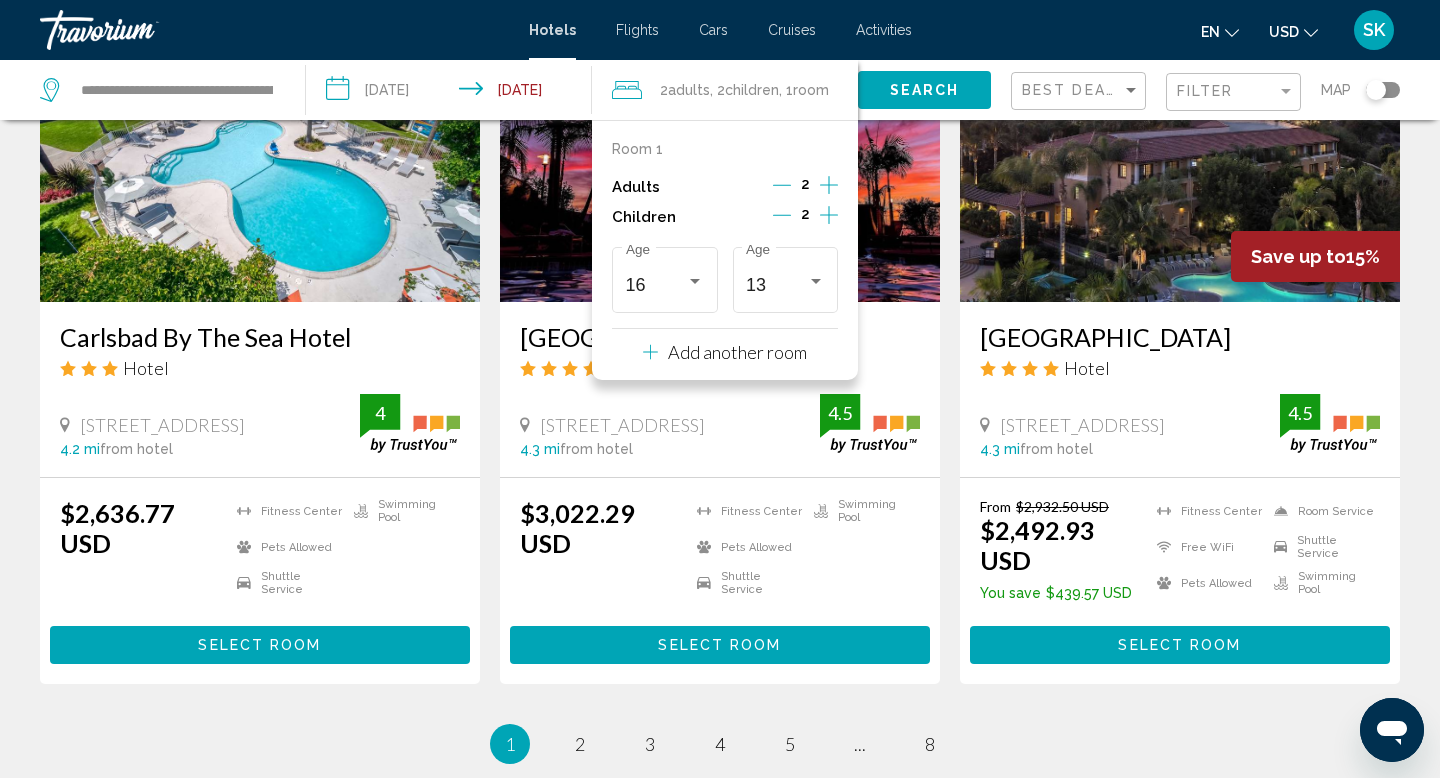 click 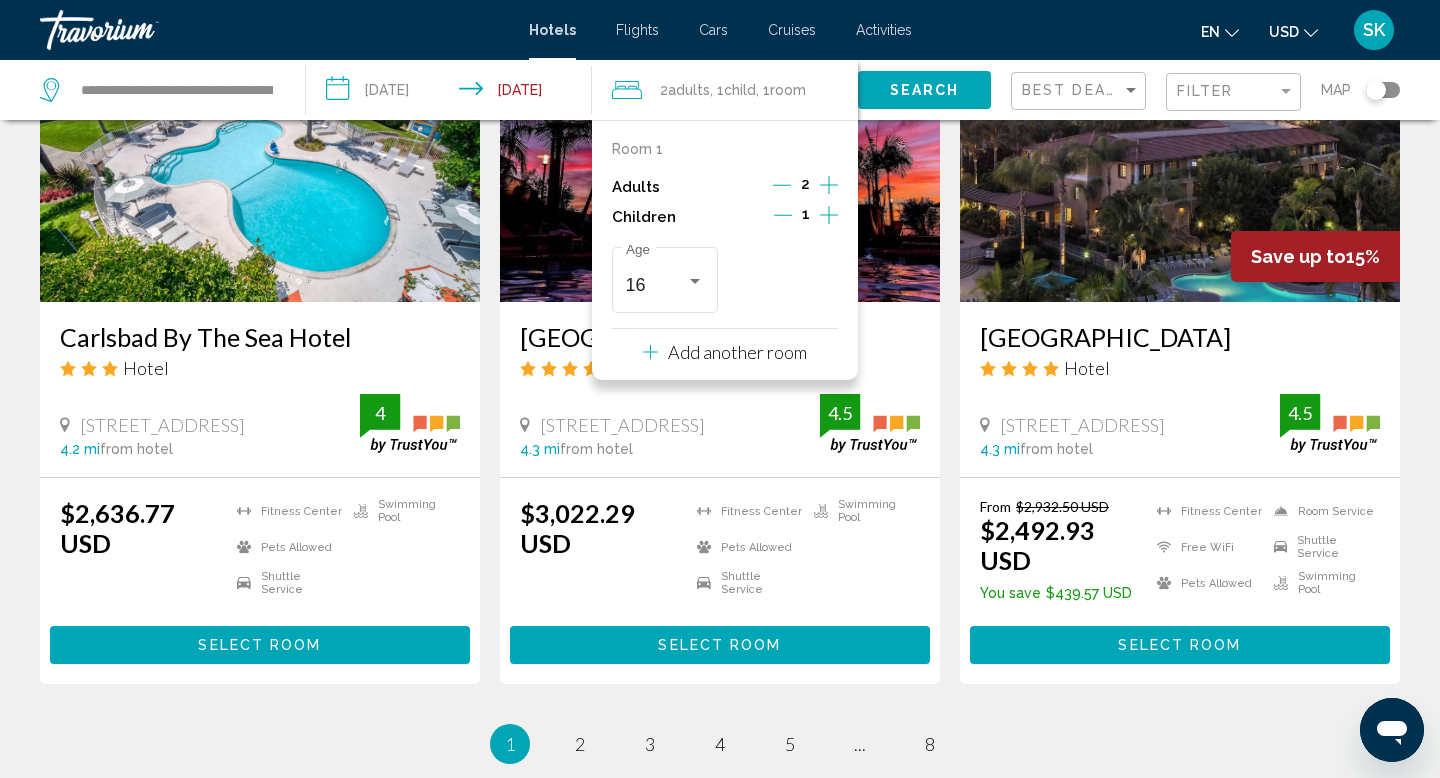click 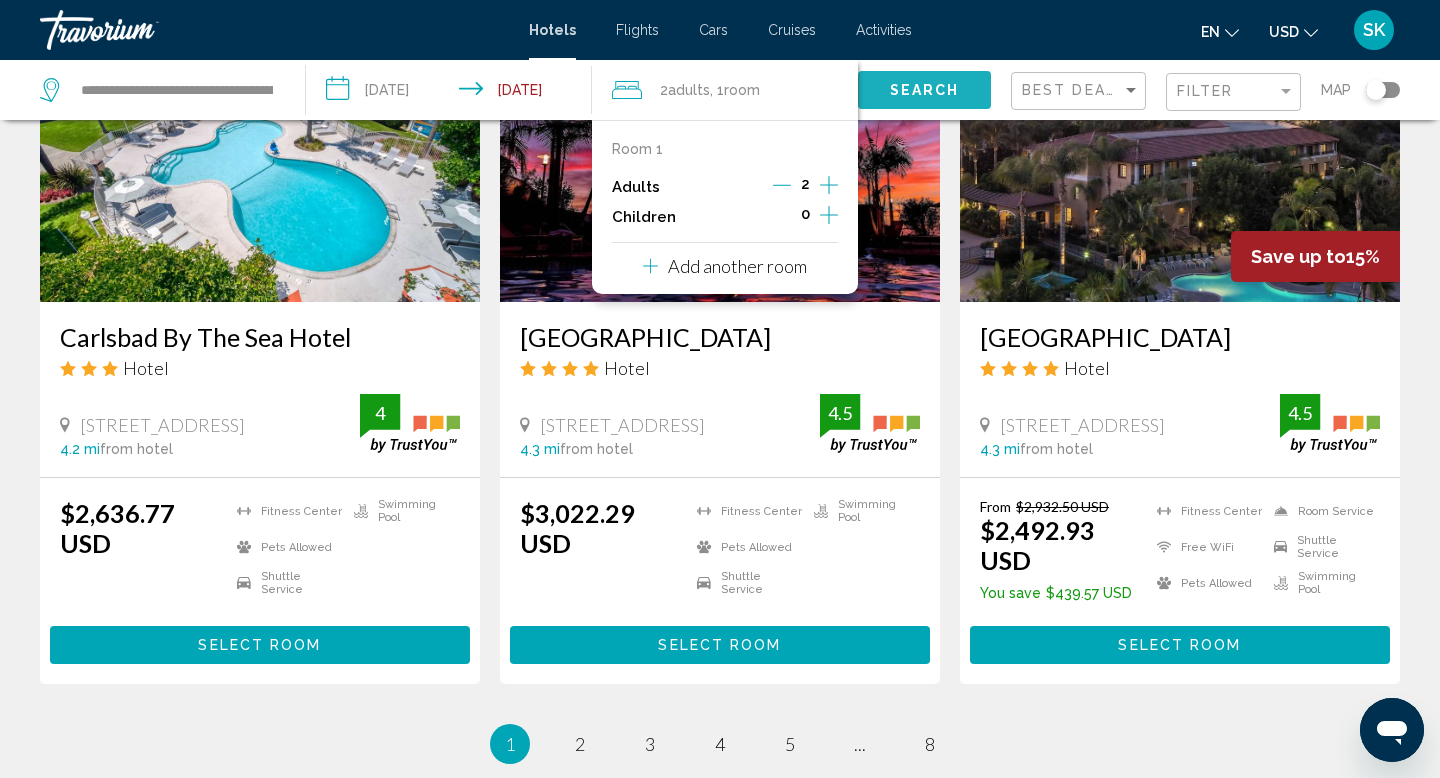 click on "Search" 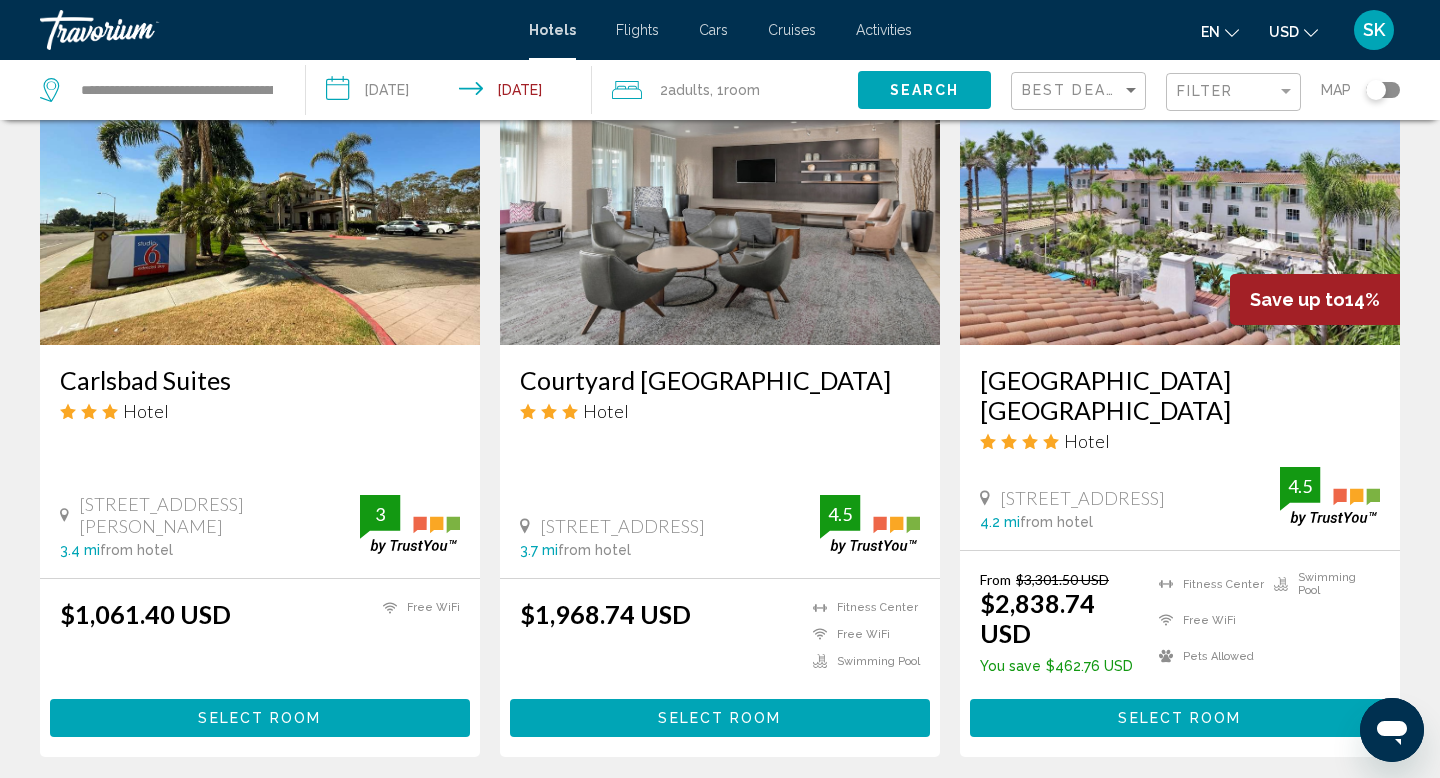 scroll, scrollTop: 2463, scrollLeft: 0, axis: vertical 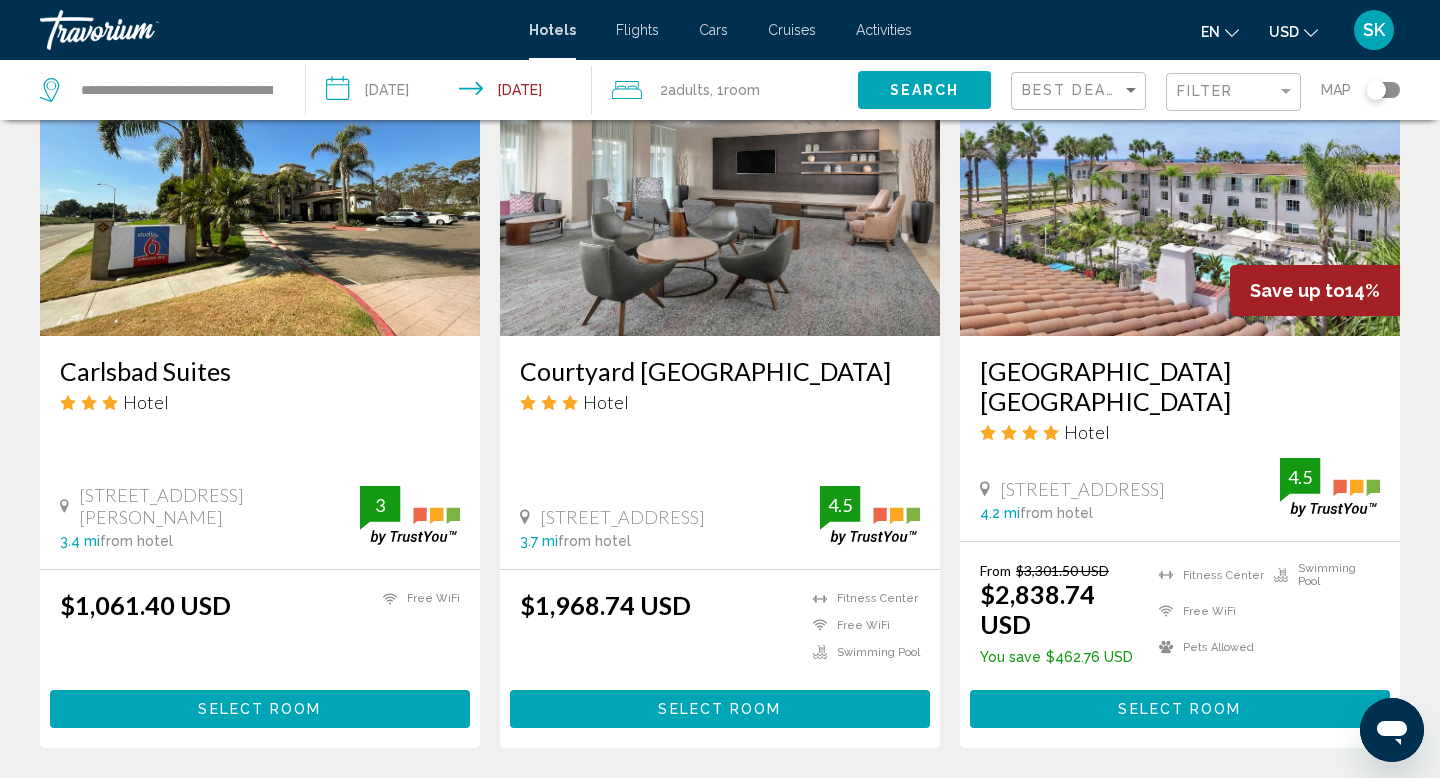click on "2" at bounding box center (580, 808) 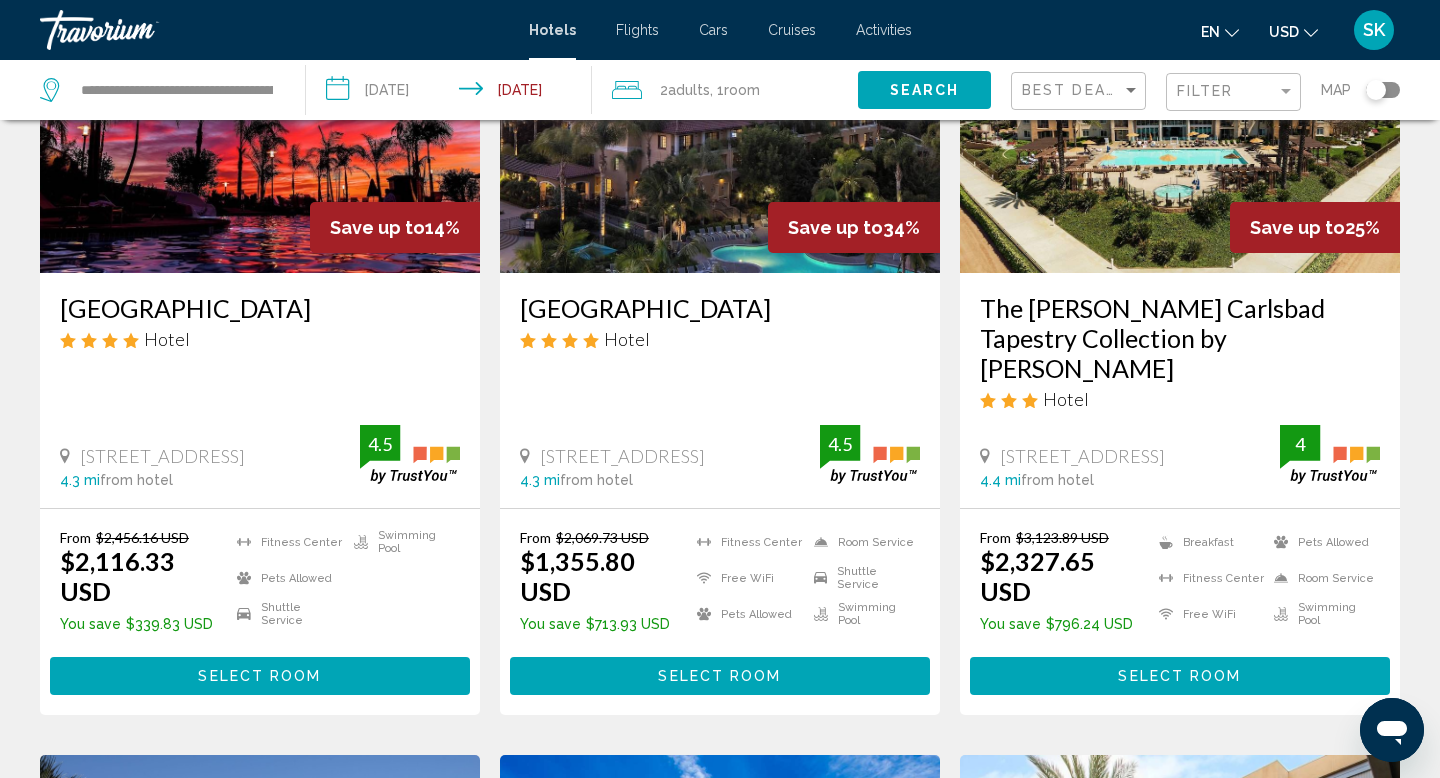 scroll, scrollTop: 238, scrollLeft: 0, axis: vertical 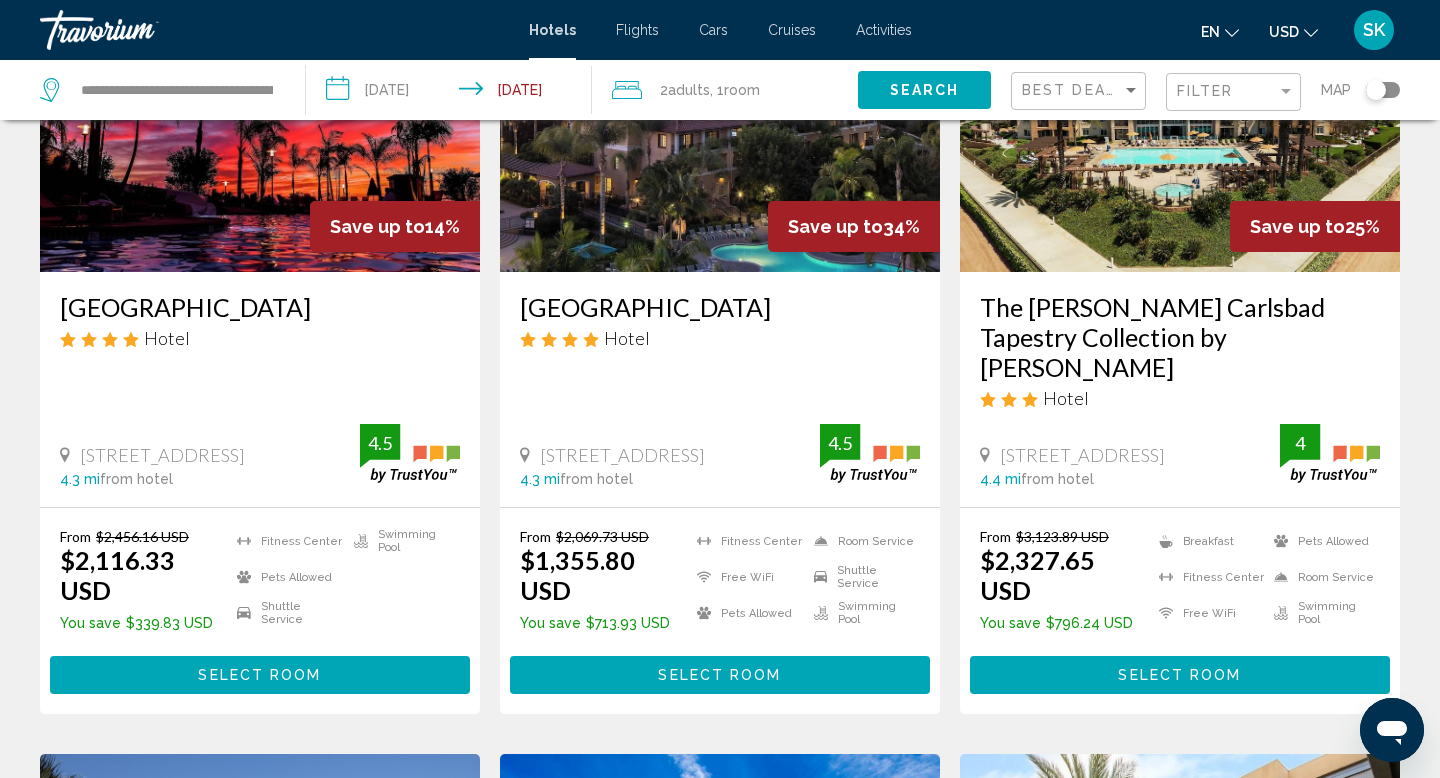 click on "Select Room" at bounding box center [719, 676] 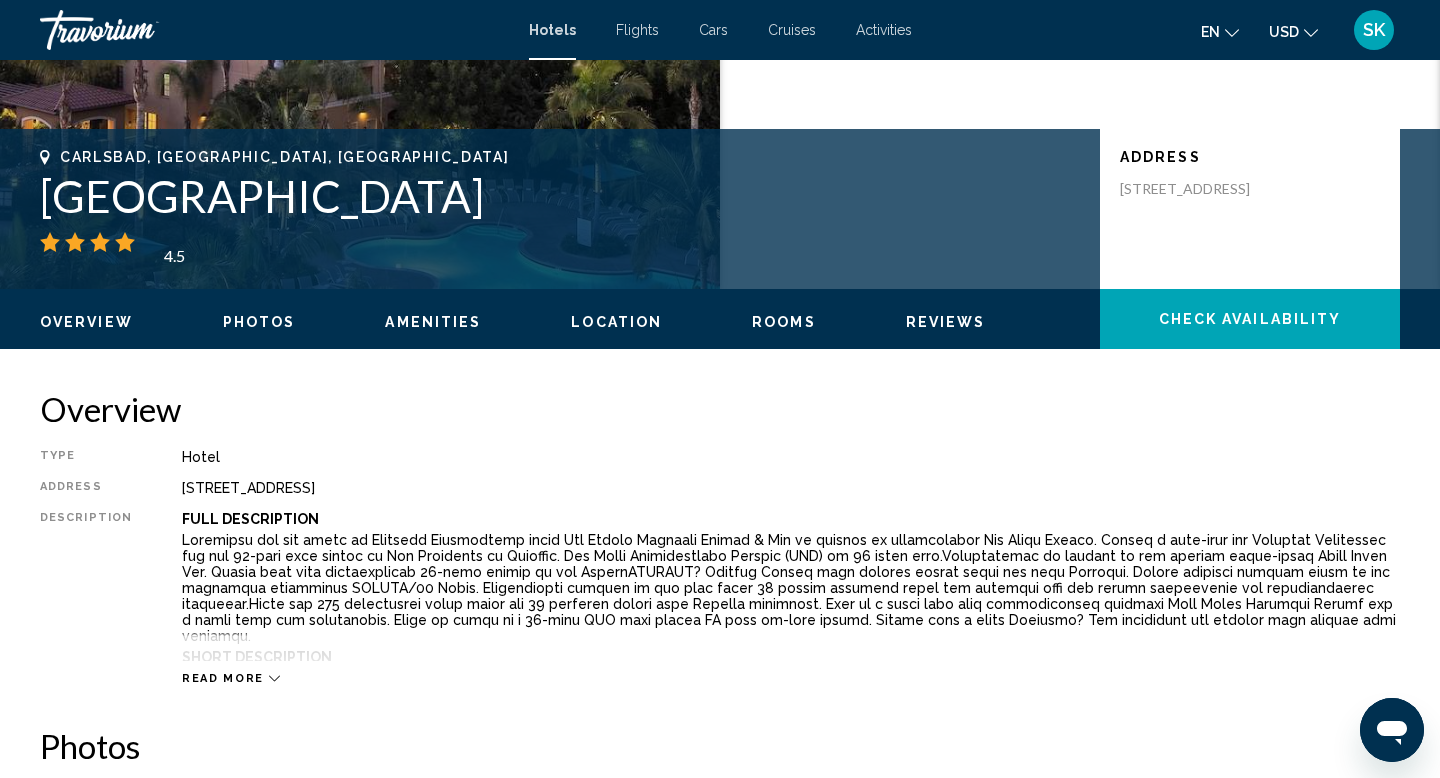 scroll, scrollTop: 493, scrollLeft: 0, axis: vertical 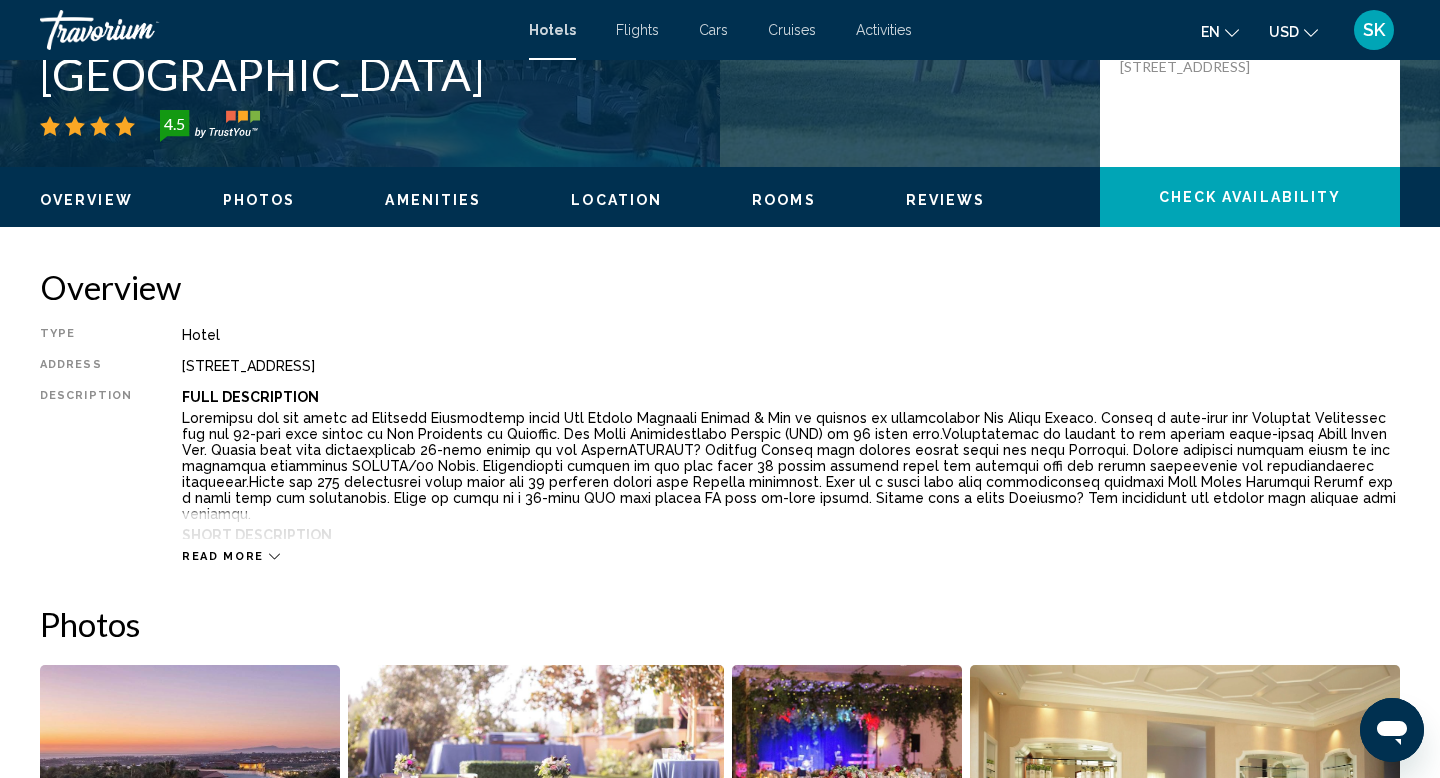 click on "Check Availability" 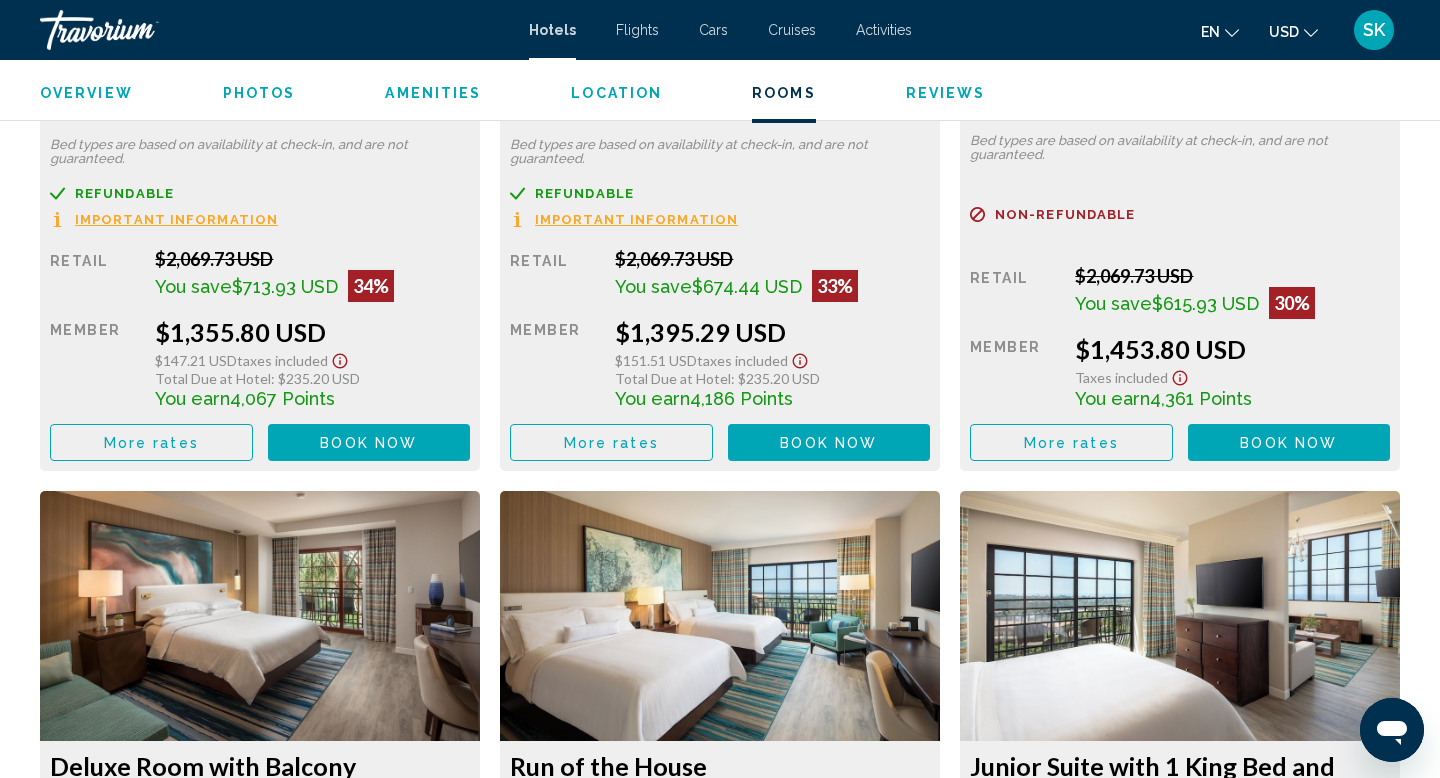 scroll, scrollTop: 3077, scrollLeft: 0, axis: vertical 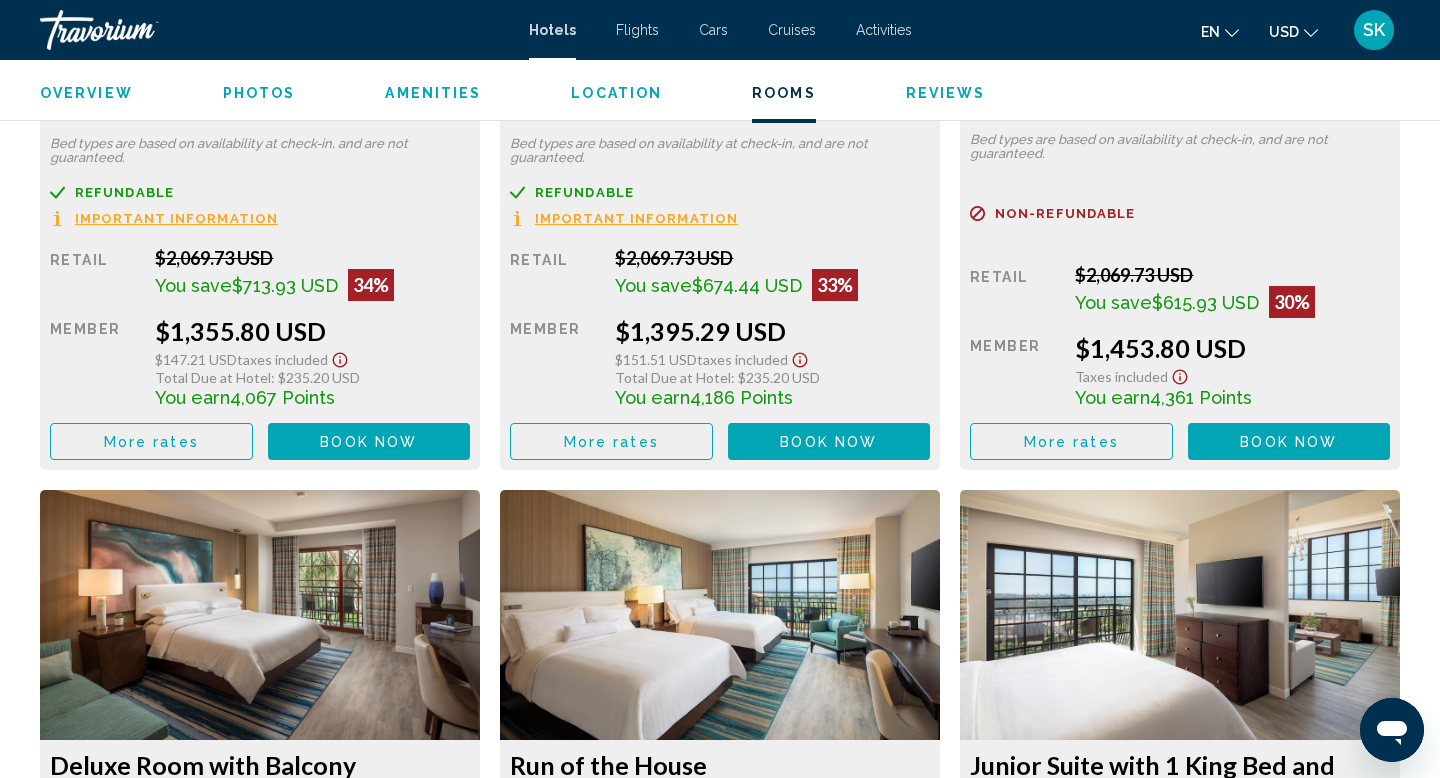 click on "Book now" at bounding box center (368, 442) 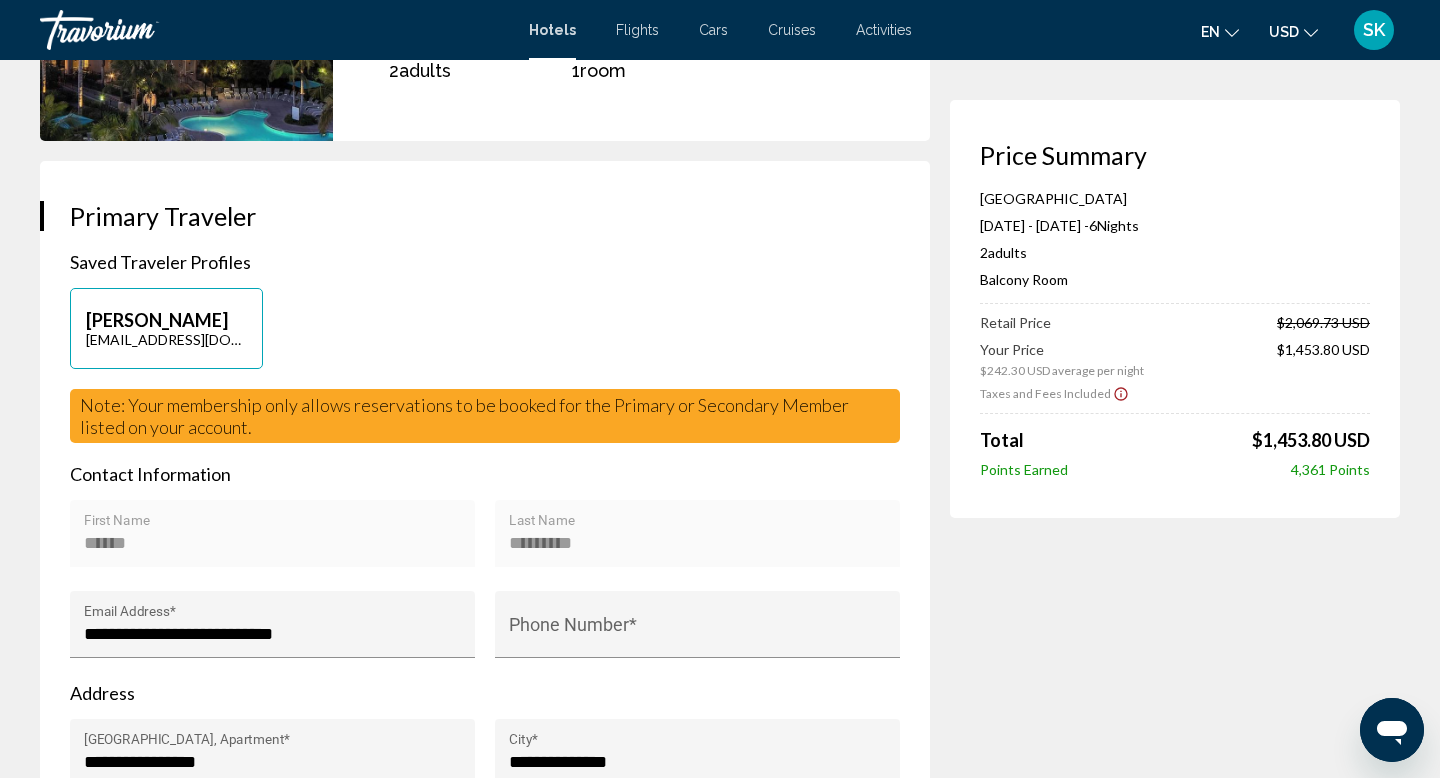 scroll, scrollTop: 432, scrollLeft: 0, axis: vertical 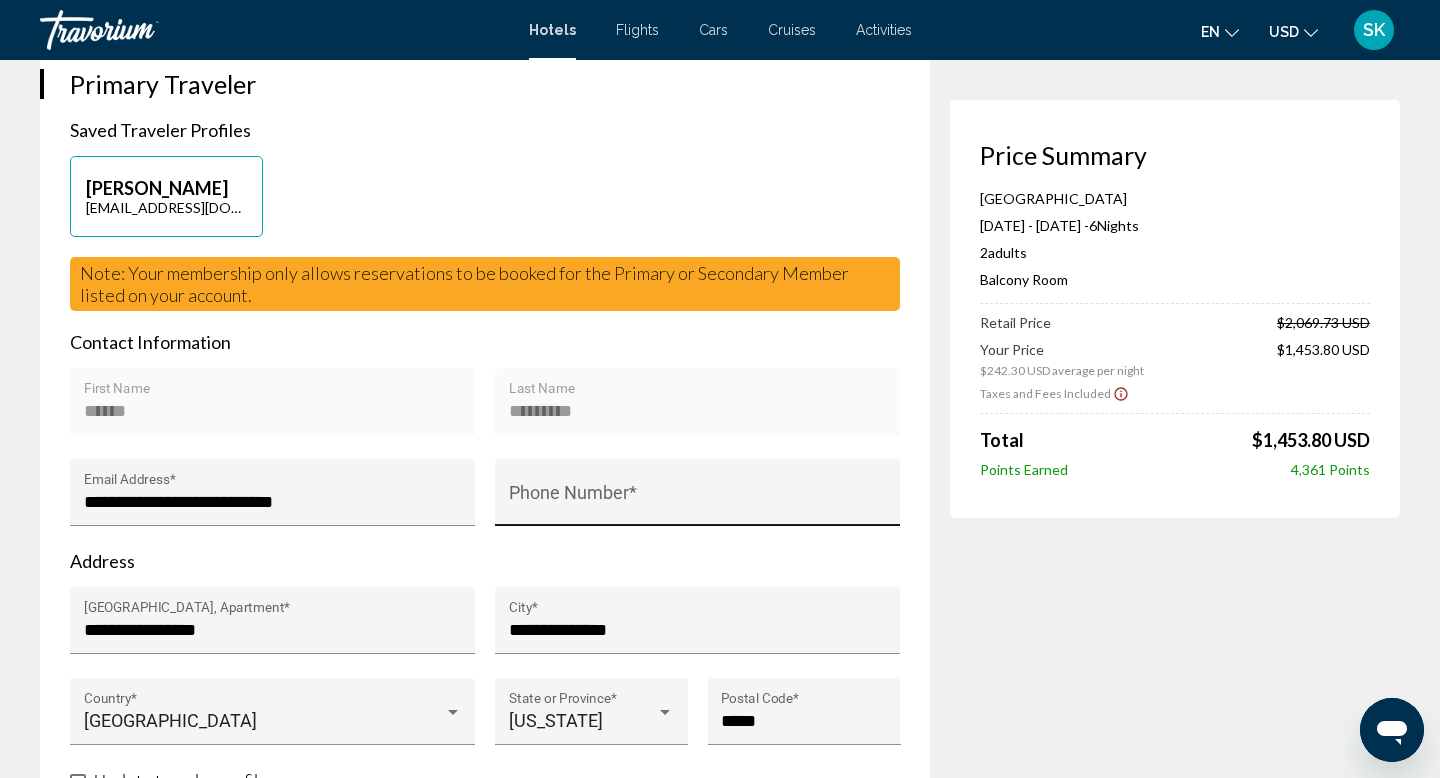 click on "Phone Number  *" at bounding box center (698, 502) 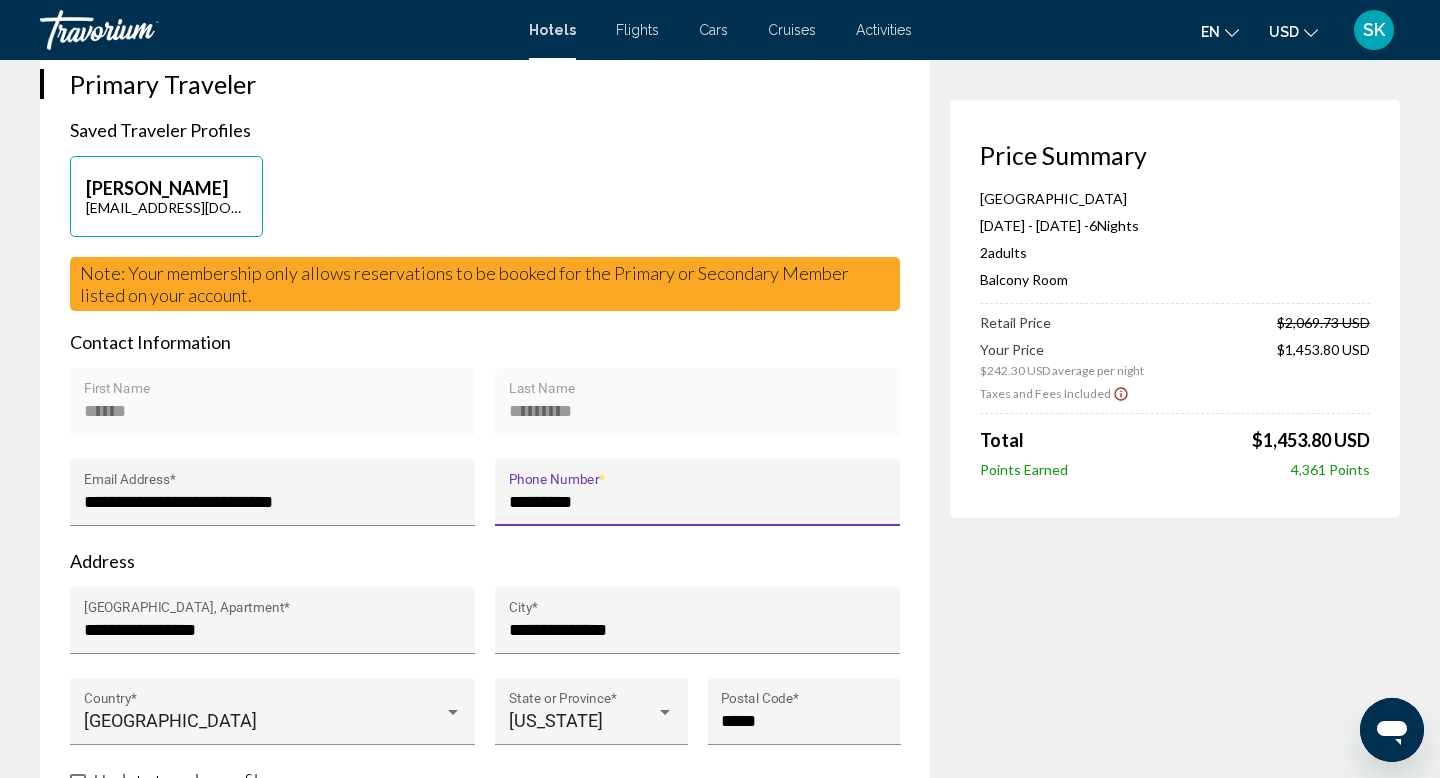 type on "**********" 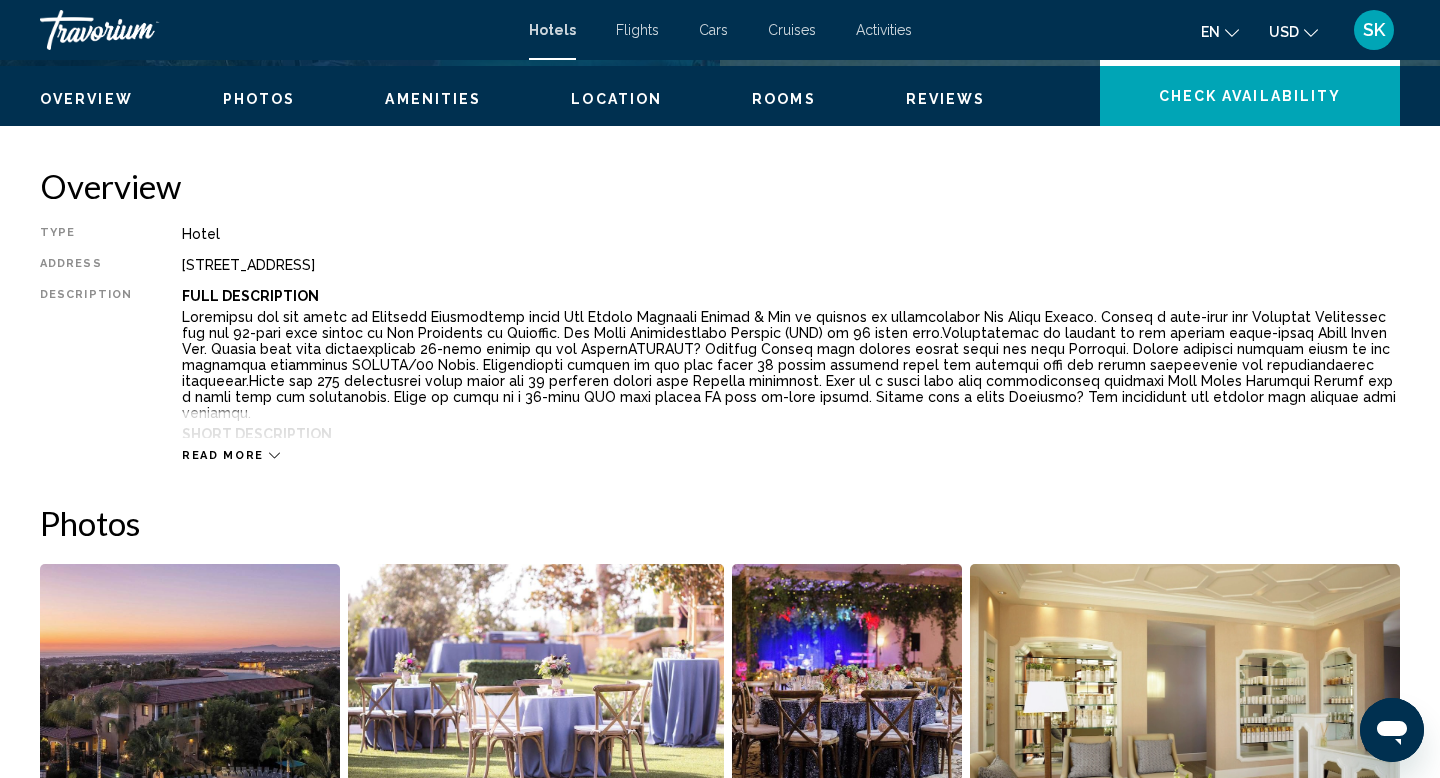 scroll, scrollTop: 572, scrollLeft: 0, axis: vertical 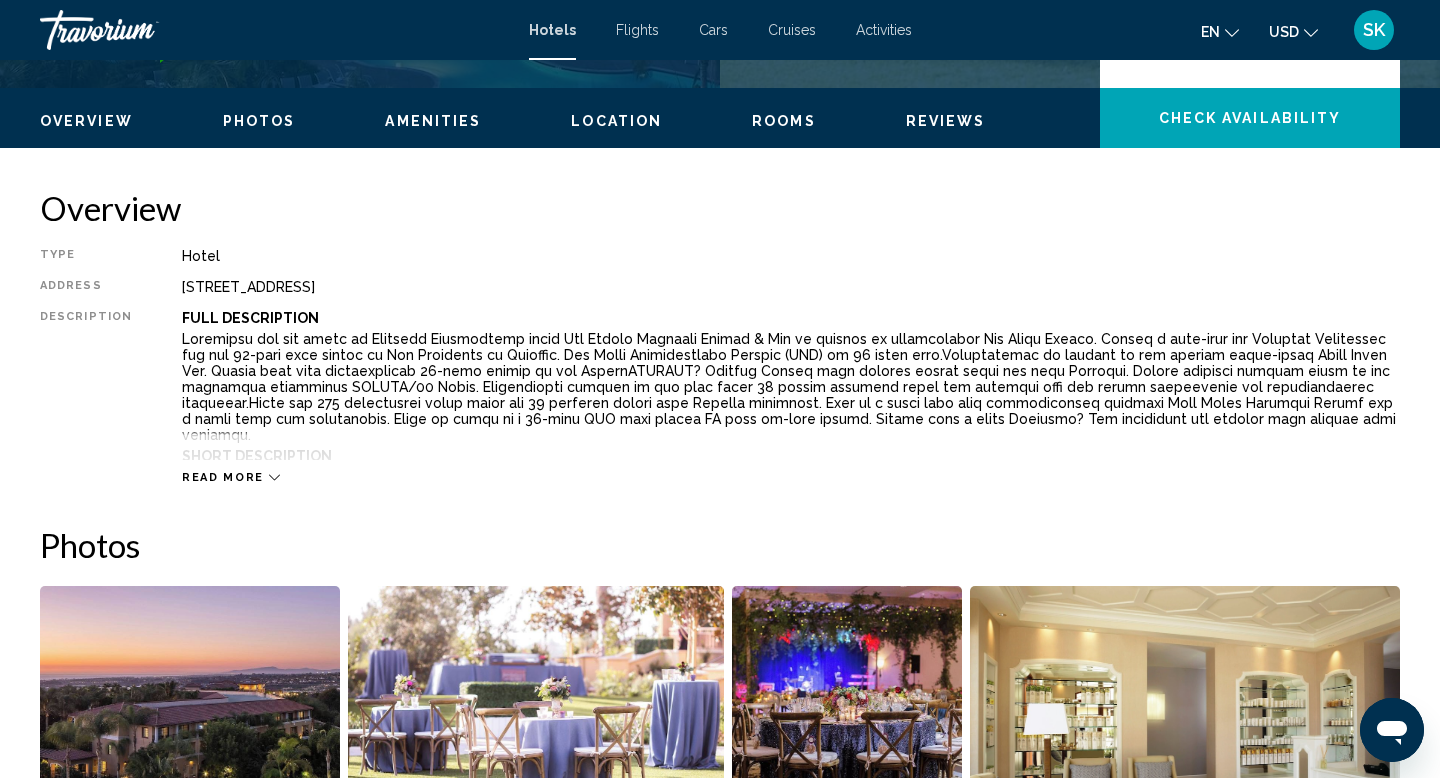 click on "Check Availability" 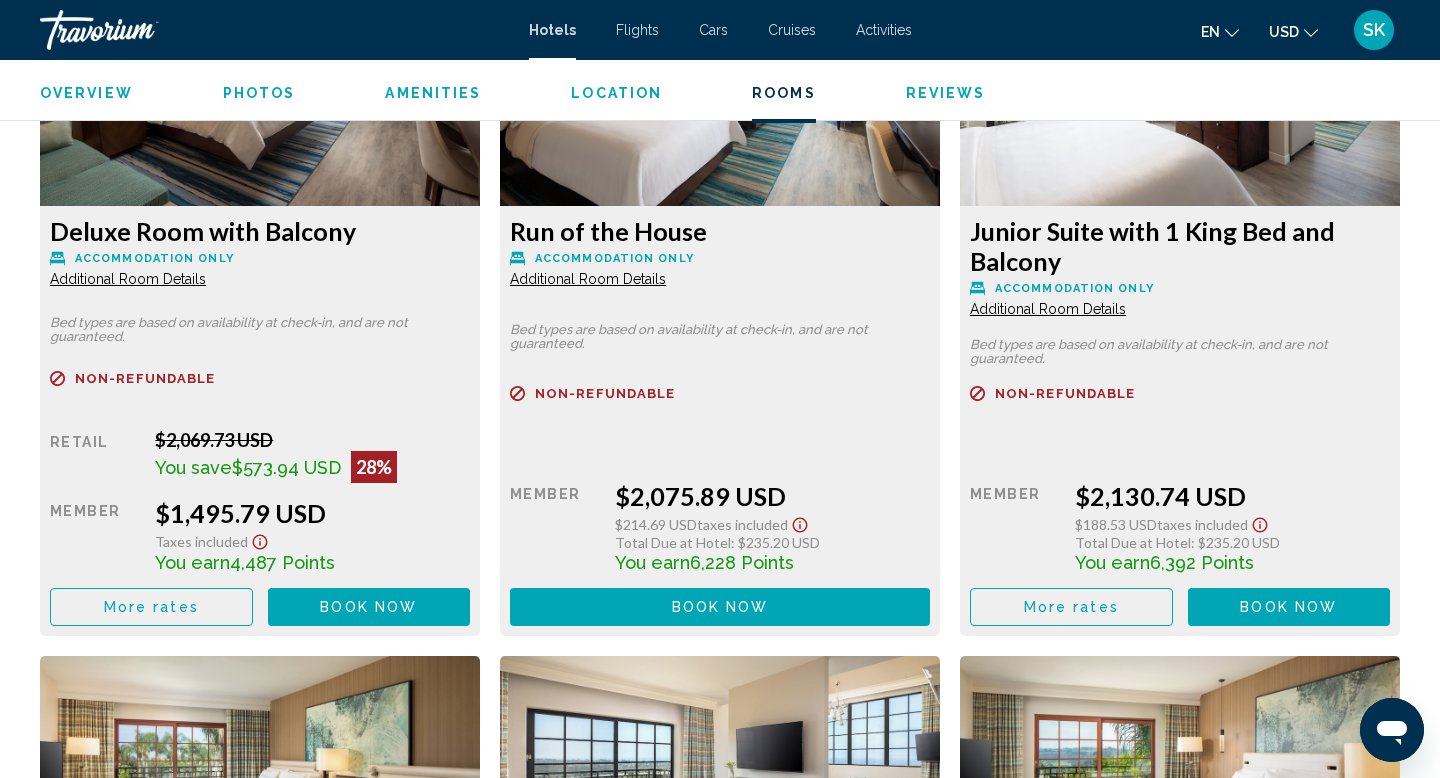 scroll, scrollTop: 3614, scrollLeft: 0, axis: vertical 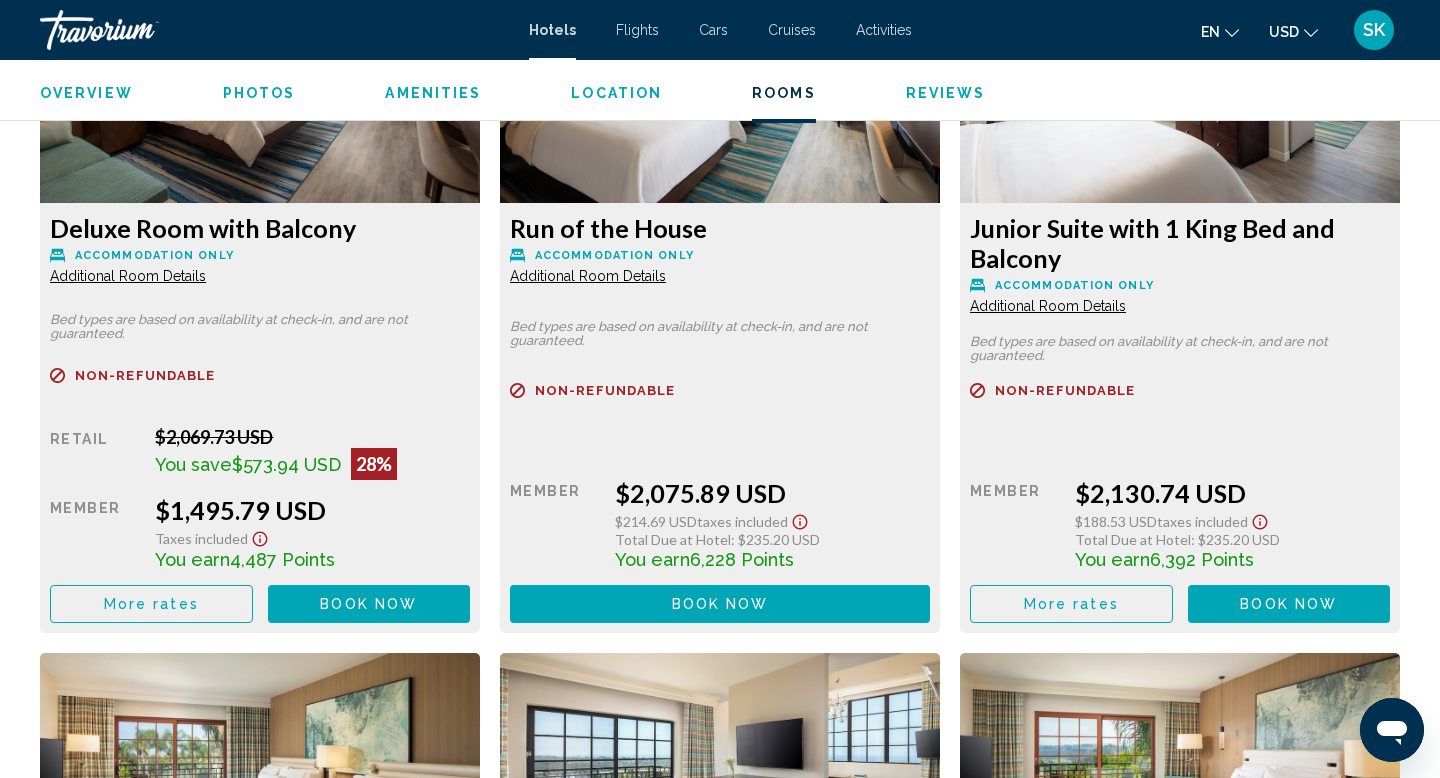 click on "Additional Room Details" at bounding box center [128, -429] 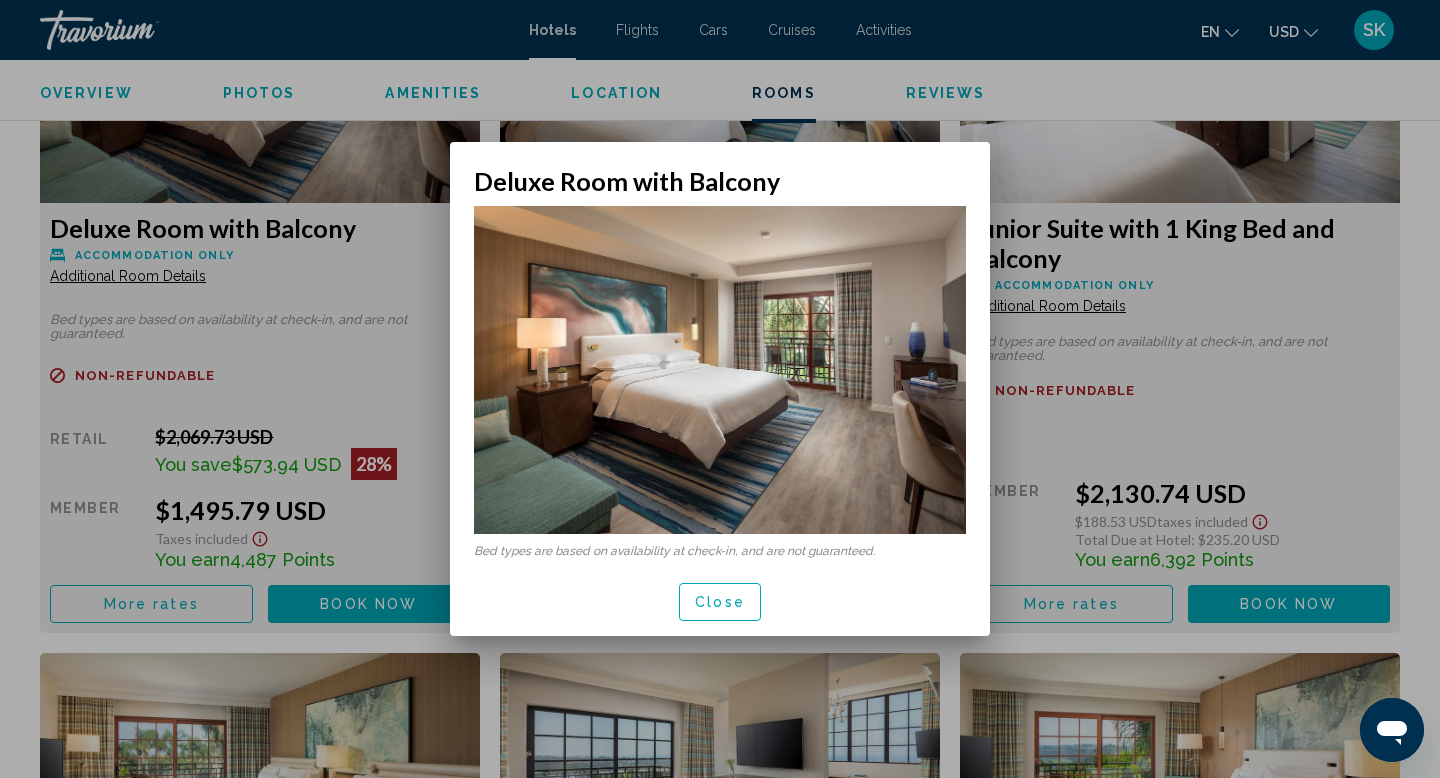scroll, scrollTop: 0, scrollLeft: 0, axis: both 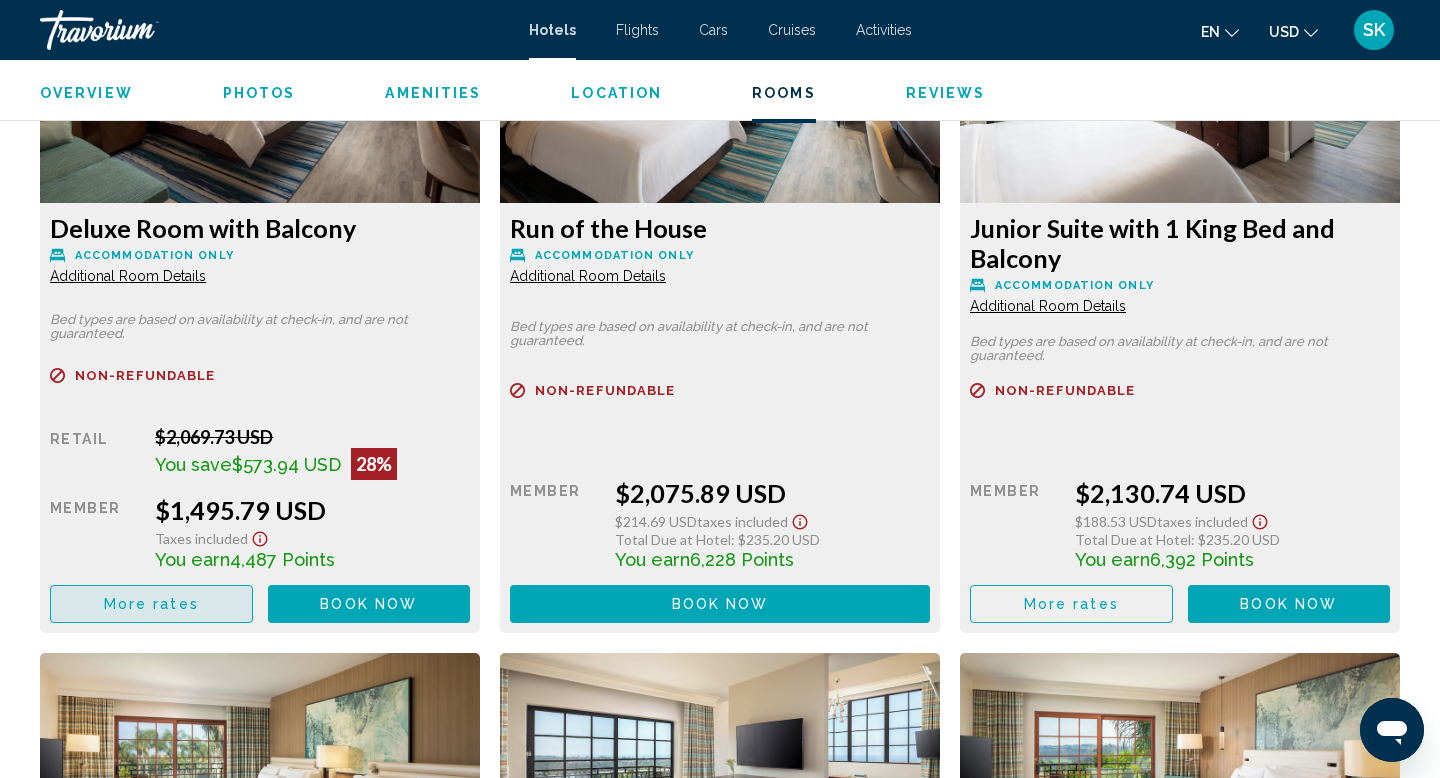 click on "More rates" at bounding box center (151, 603) 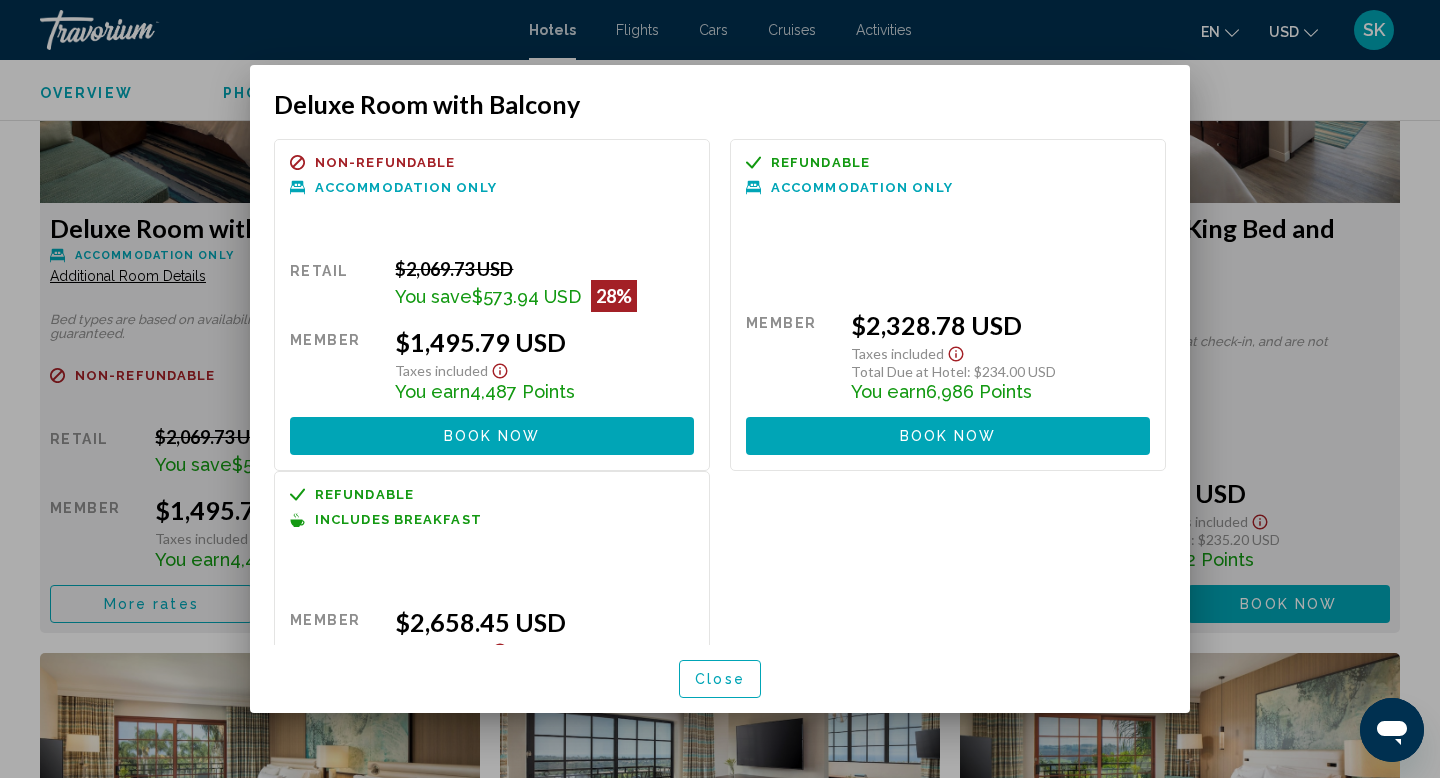 click on "Close" at bounding box center [720, 680] 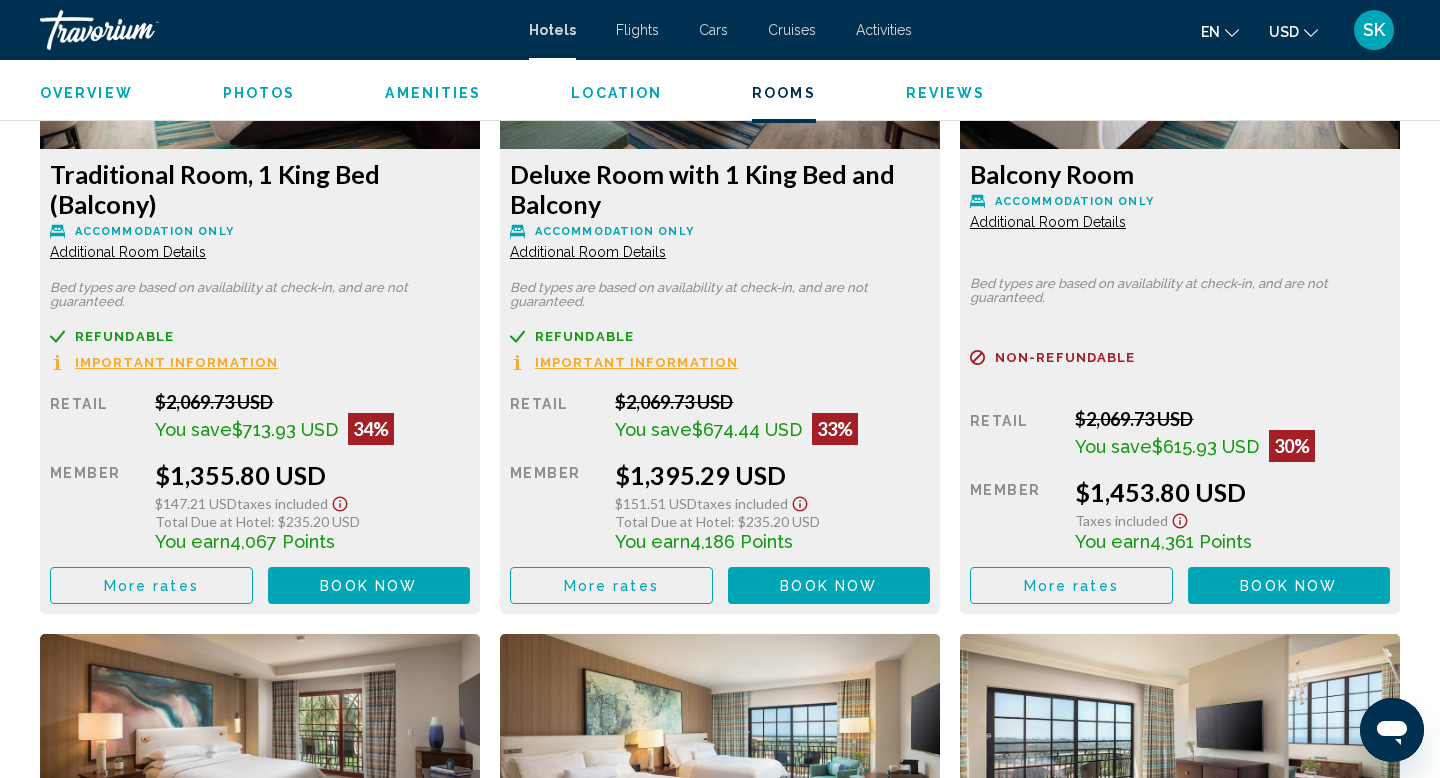 scroll, scrollTop: 2937, scrollLeft: 0, axis: vertical 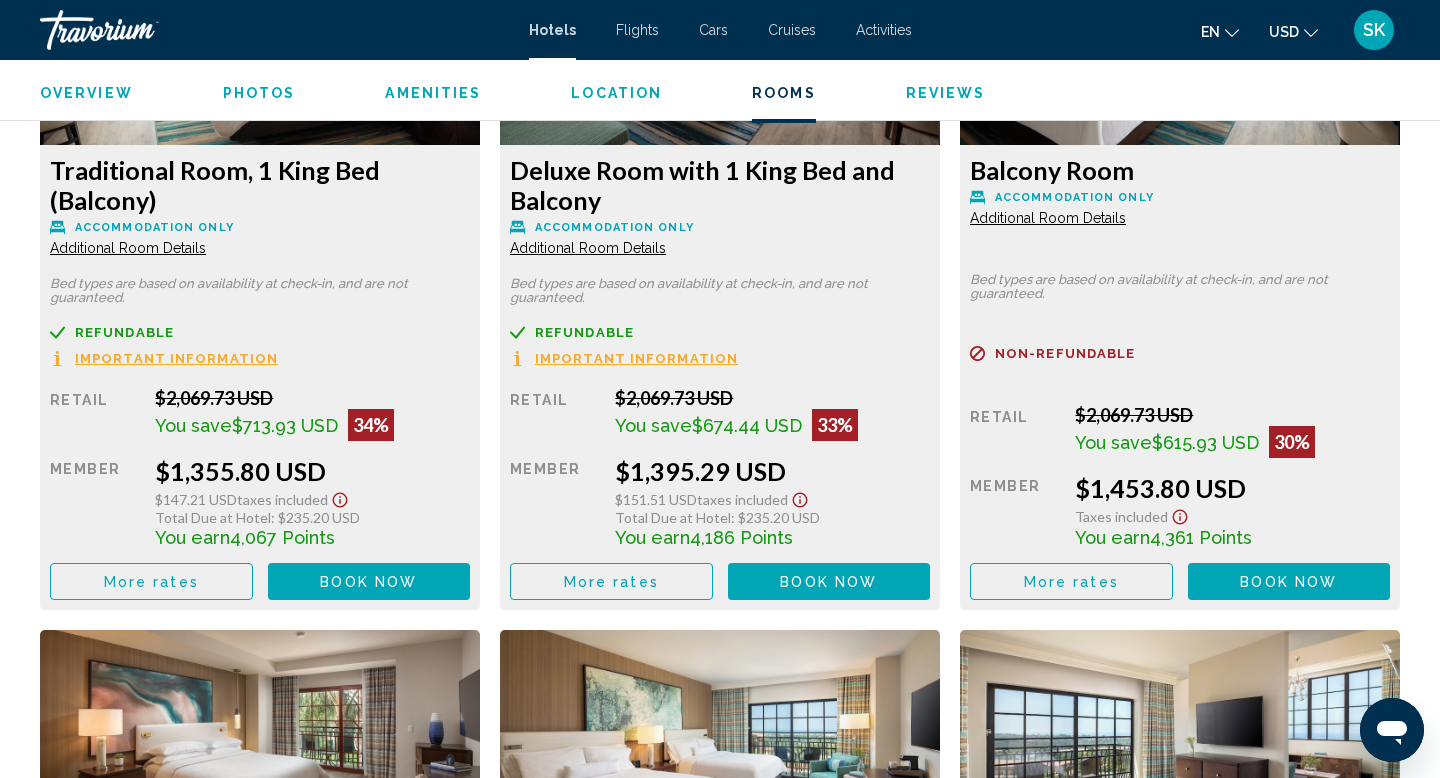click on "Book now" at bounding box center [368, 582] 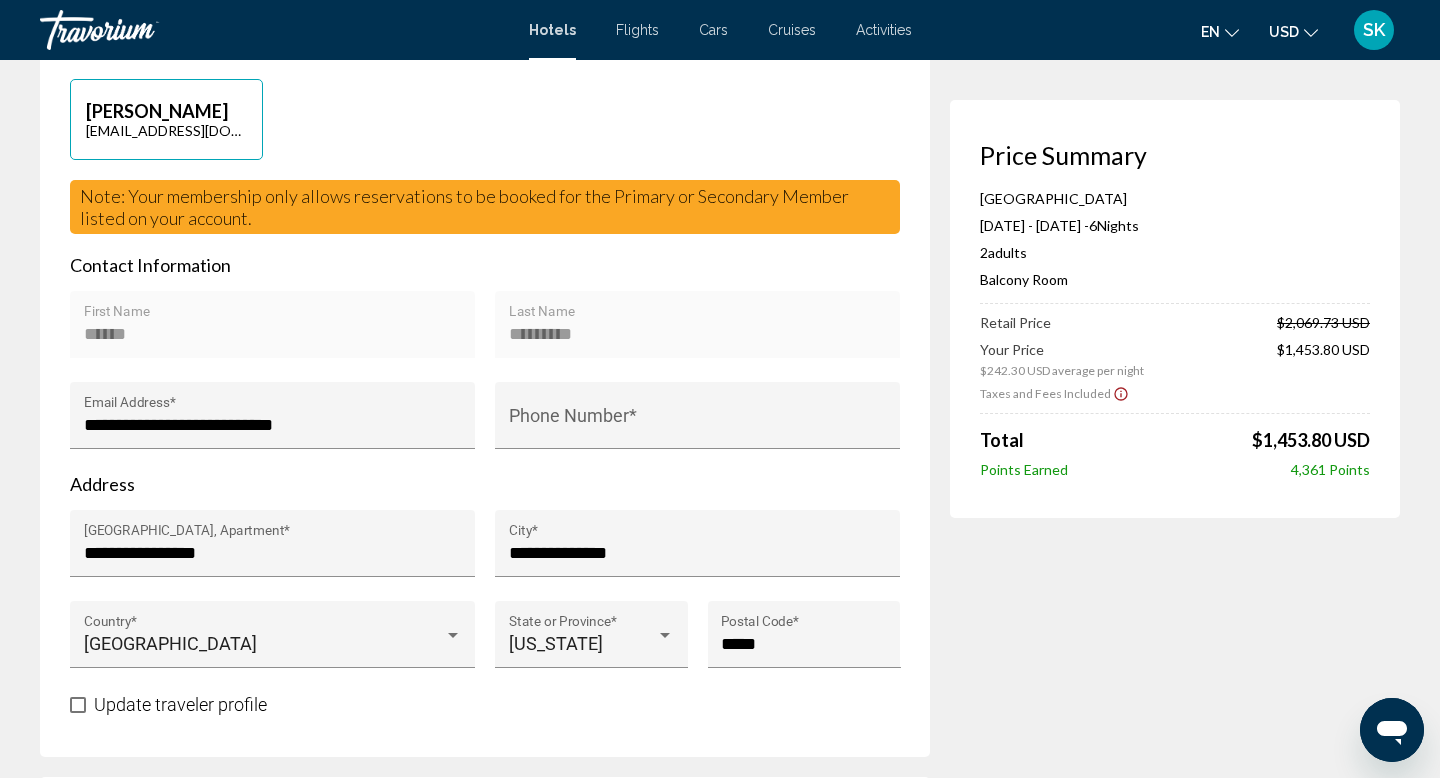 scroll, scrollTop: 515, scrollLeft: 0, axis: vertical 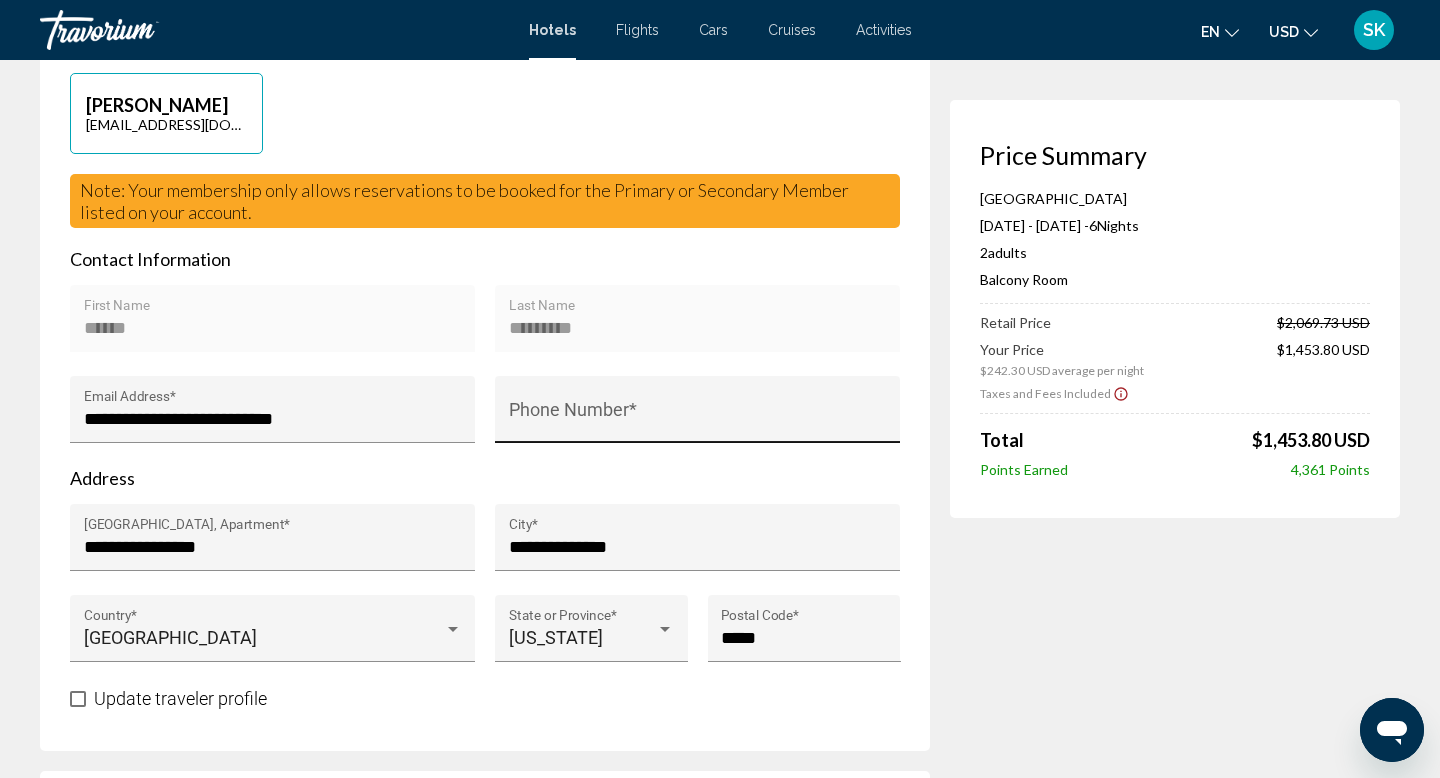 click on "Phone Number  *" at bounding box center (698, 415) 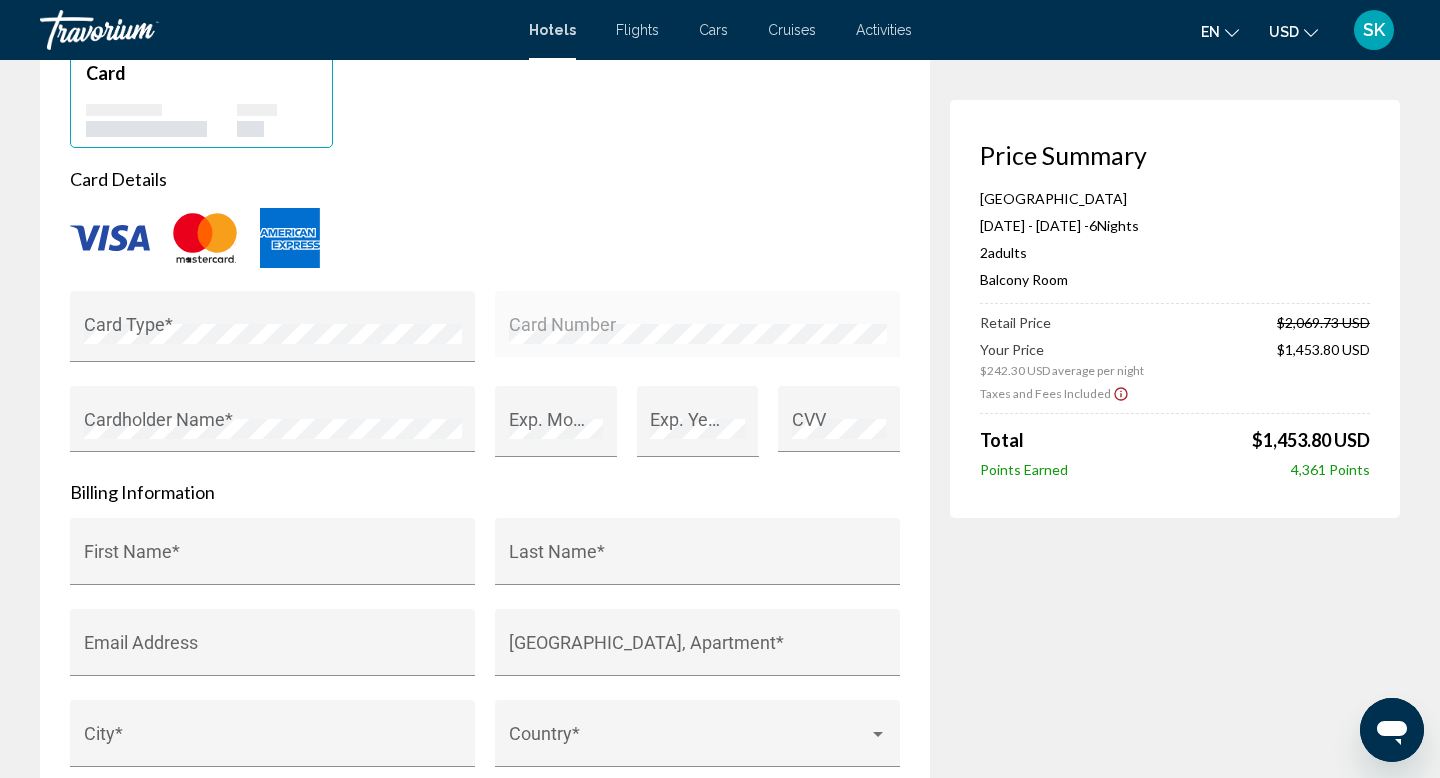 scroll, scrollTop: 1698, scrollLeft: 0, axis: vertical 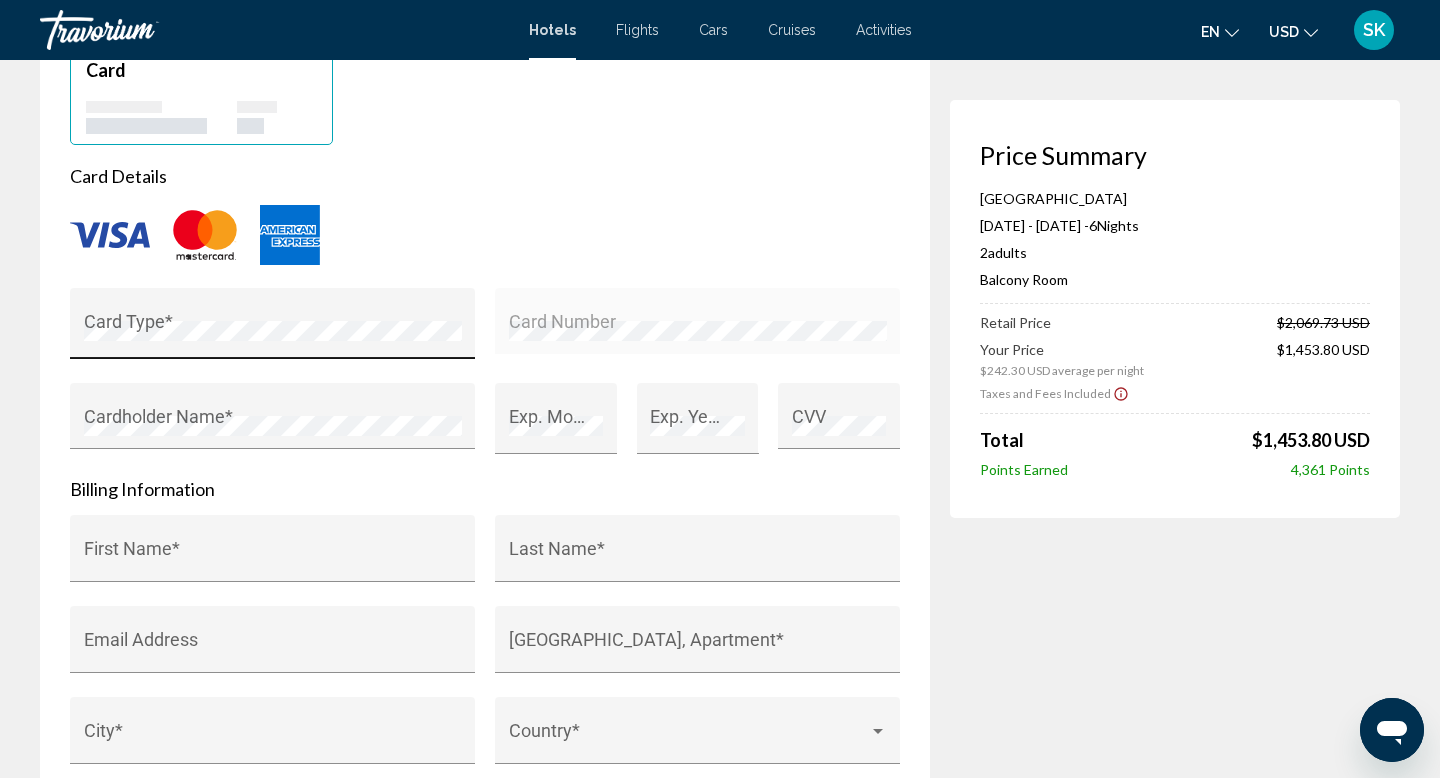 type on "**********" 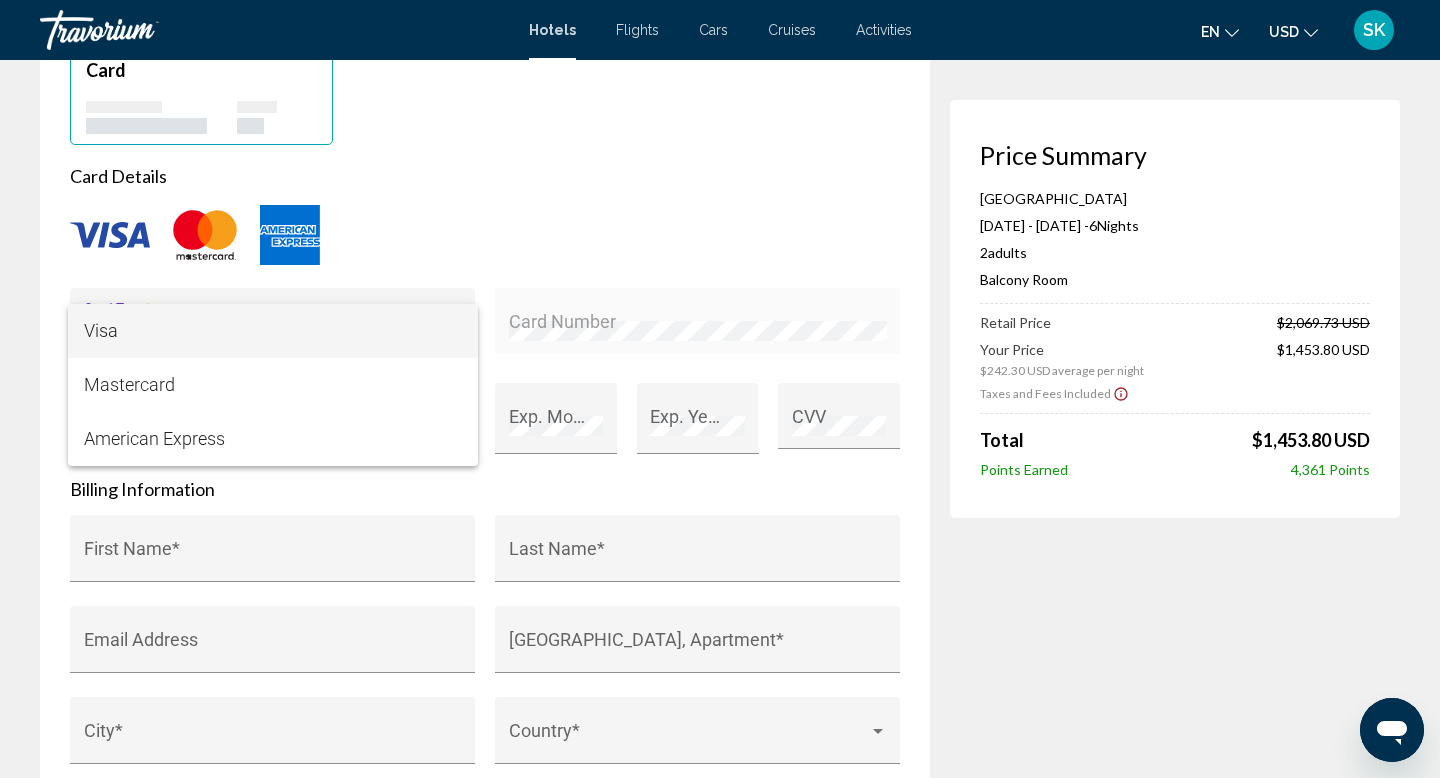 click on "Visa" at bounding box center [273, 331] 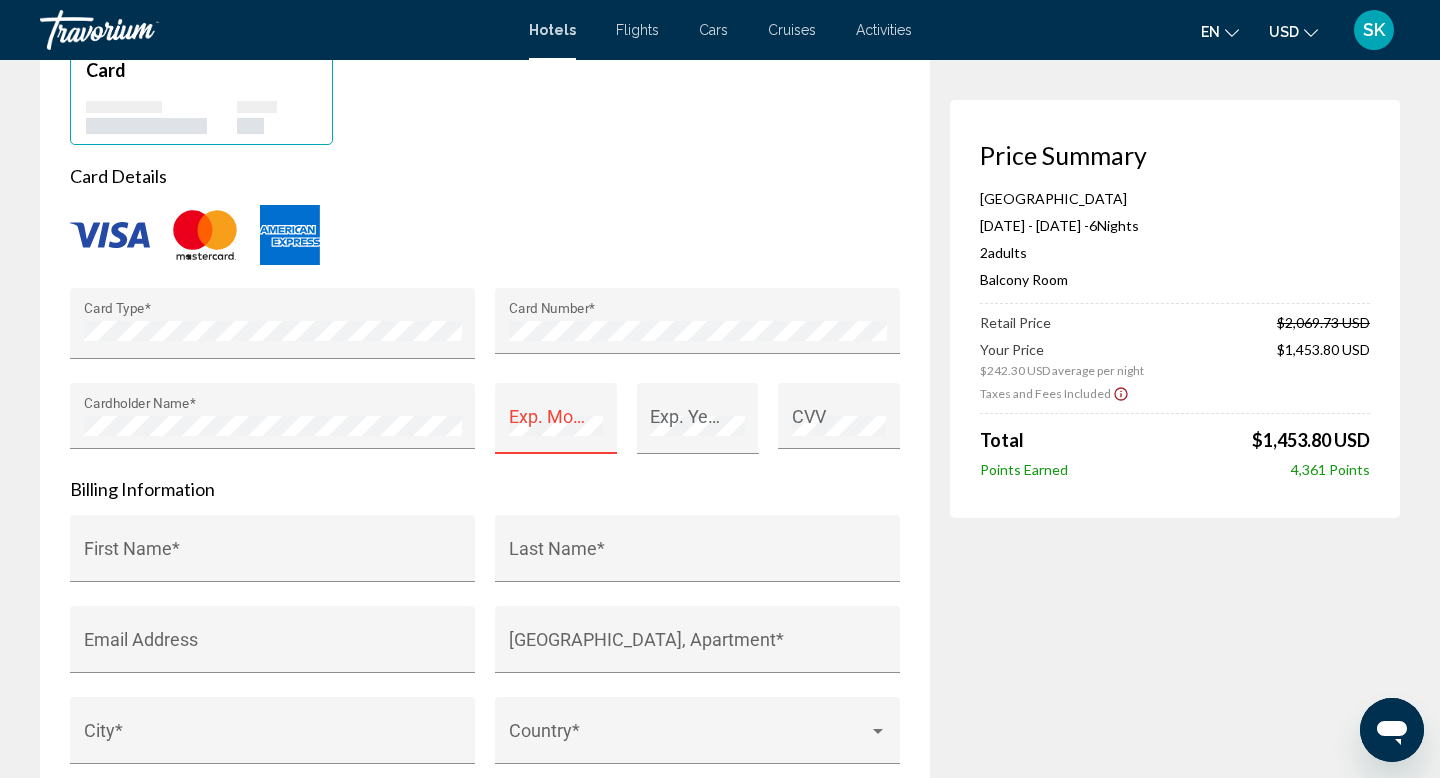 click on "Exp. Month  *" at bounding box center [556, 425] 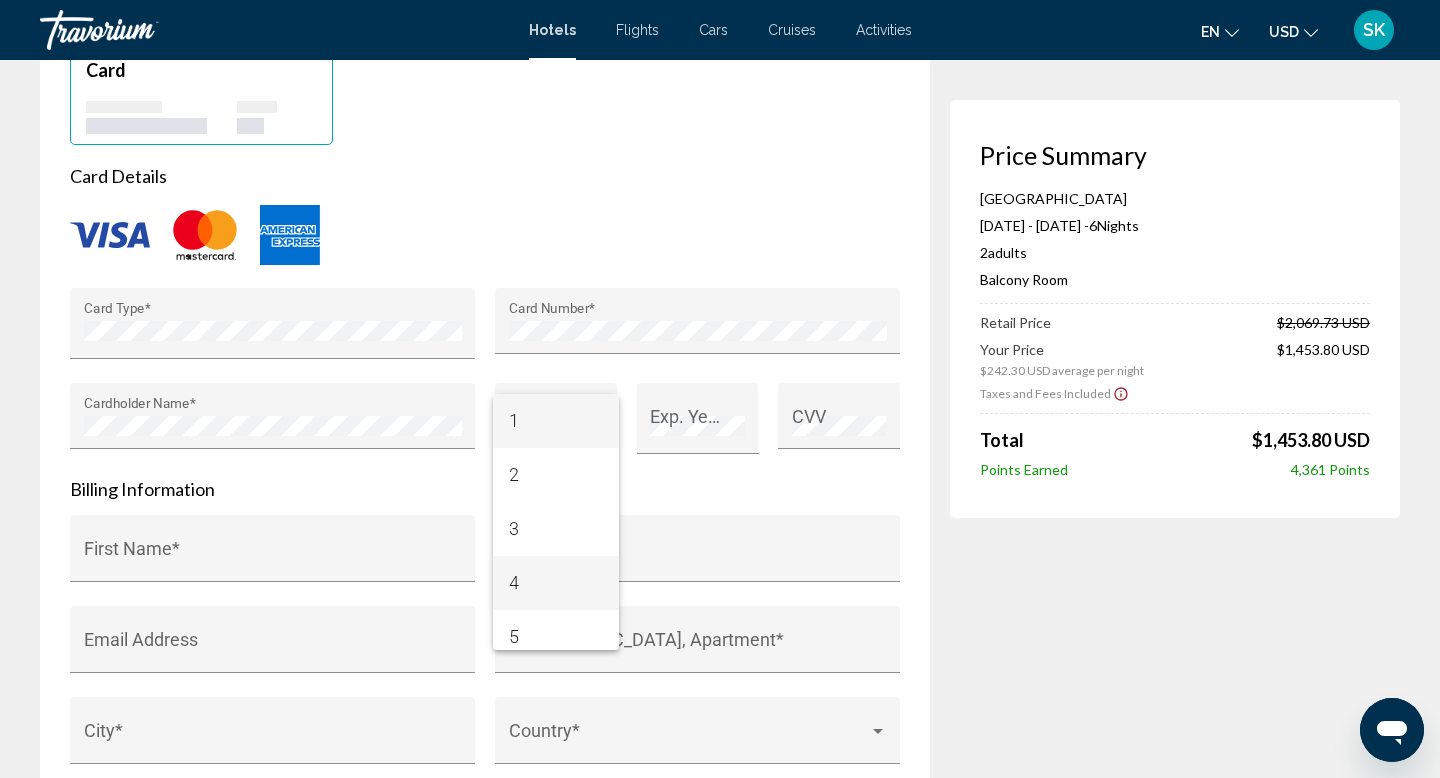 click on "4" at bounding box center [556, 583] 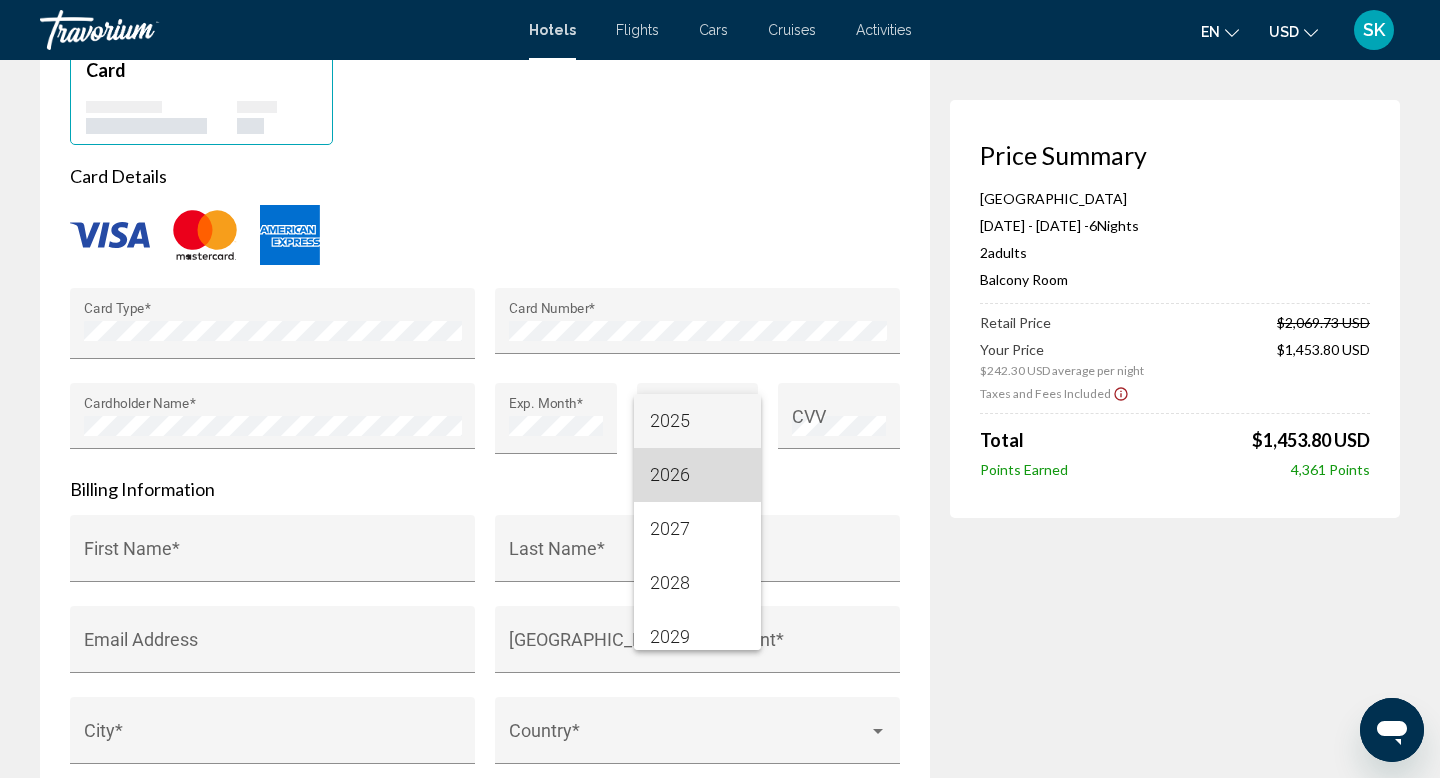 click on "2026" at bounding box center [697, 475] 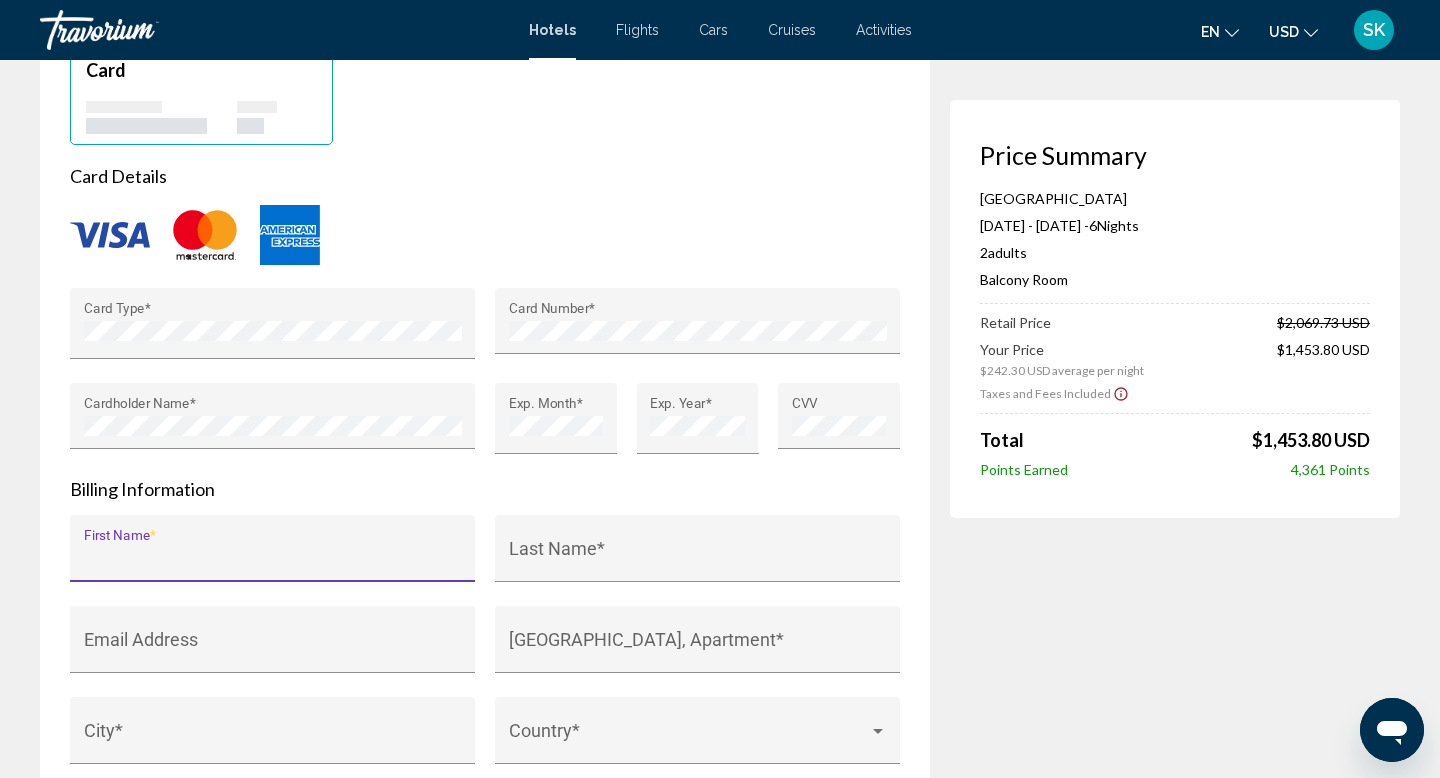 click on "First Name  *" at bounding box center [273, 558] 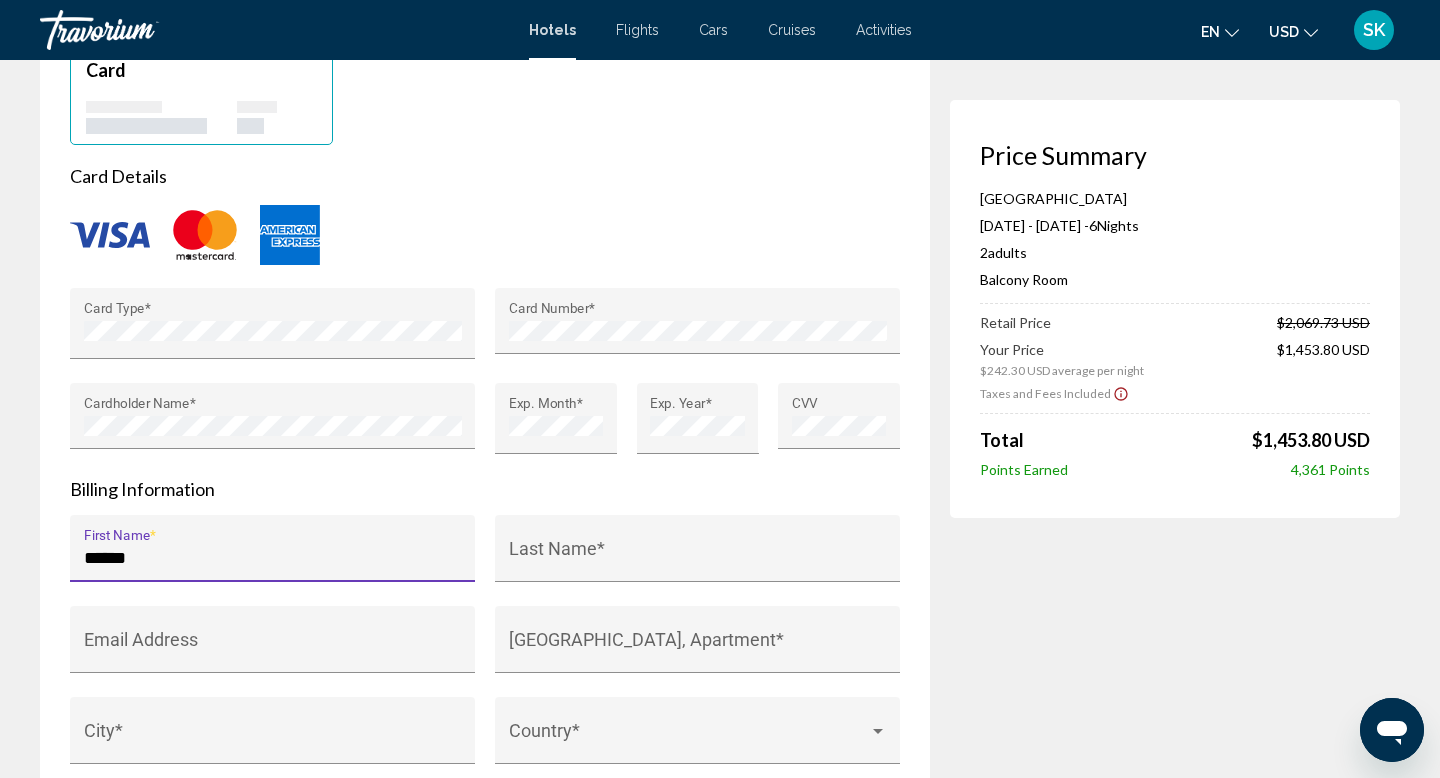 type on "******" 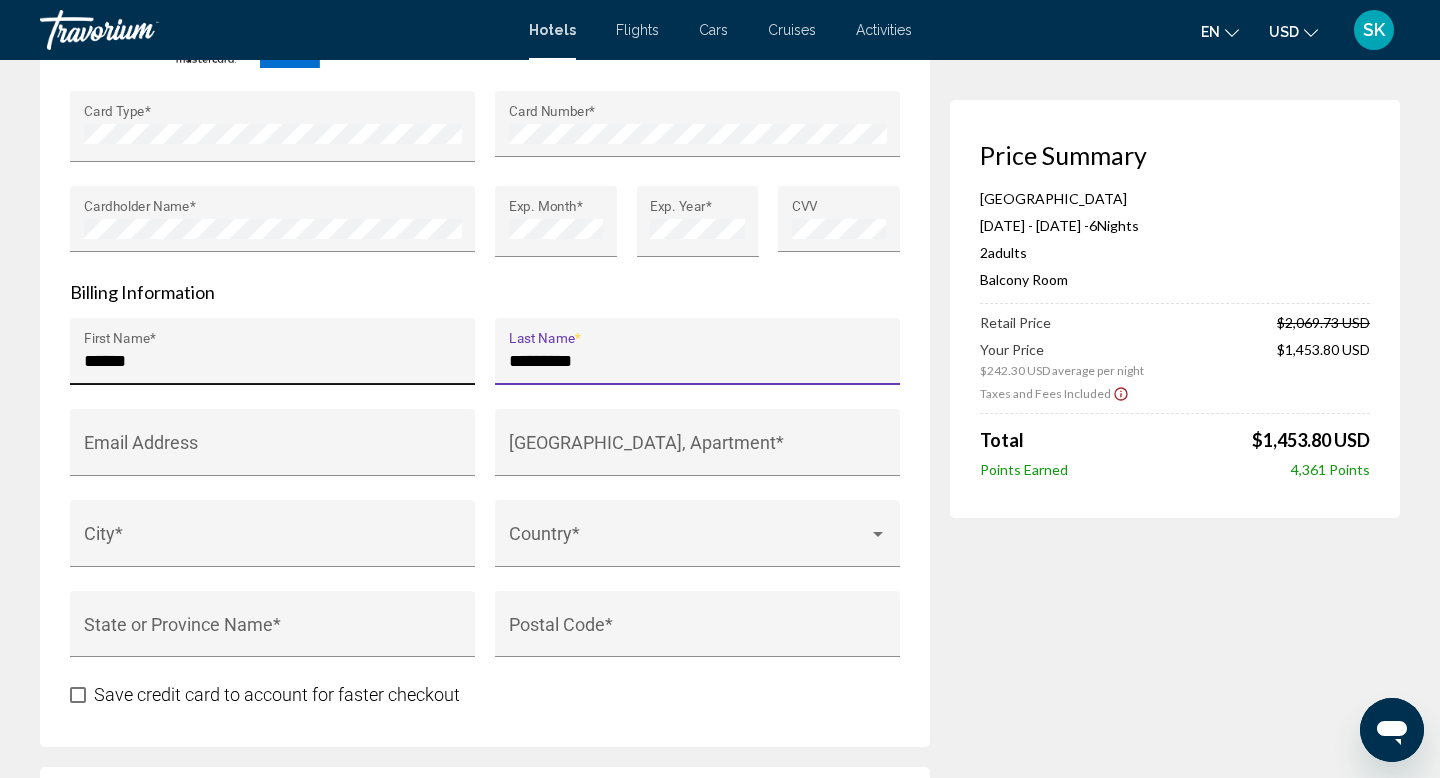 scroll, scrollTop: 1908, scrollLeft: 0, axis: vertical 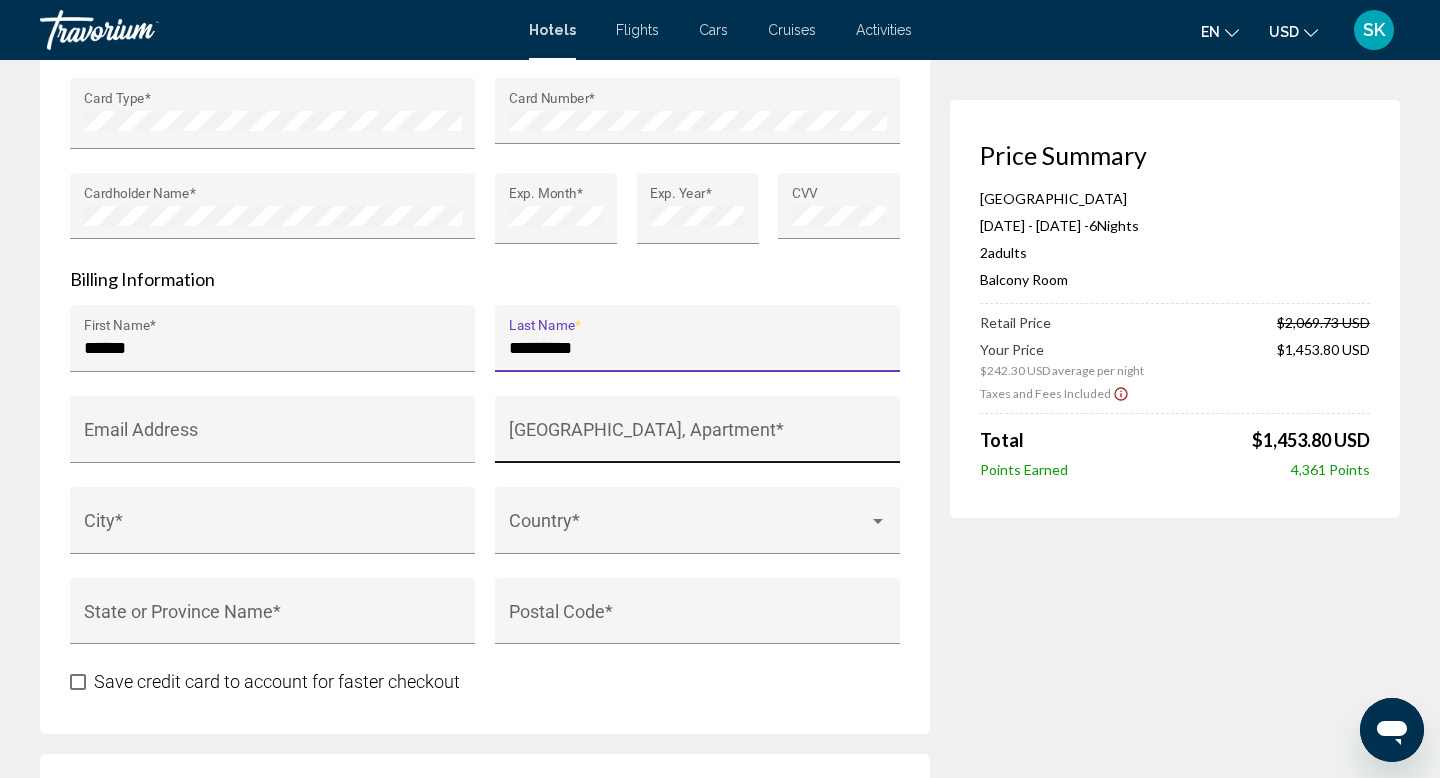 type on "*********" 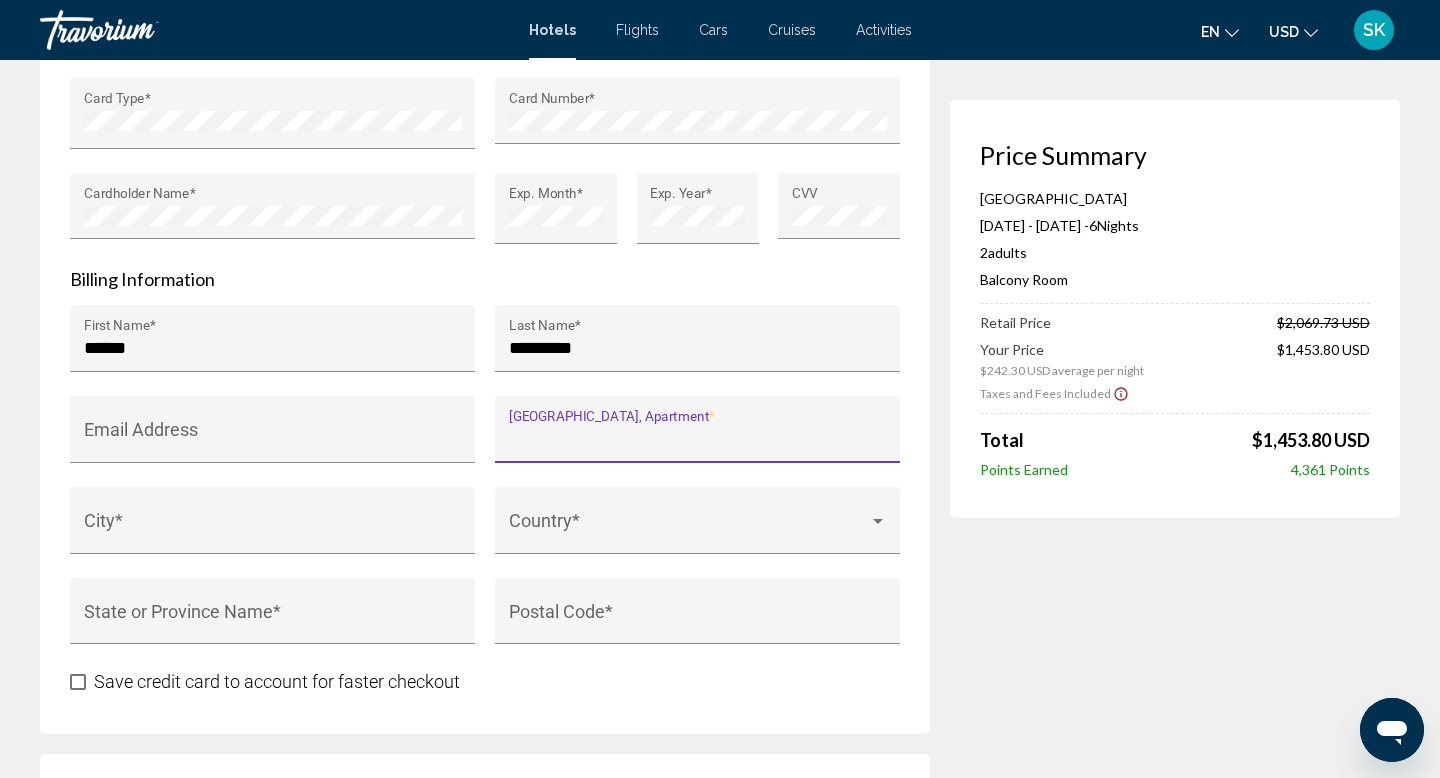 click on "[GEOGRAPHIC_DATA], Apartment  *" at bounding box center [698, 439] 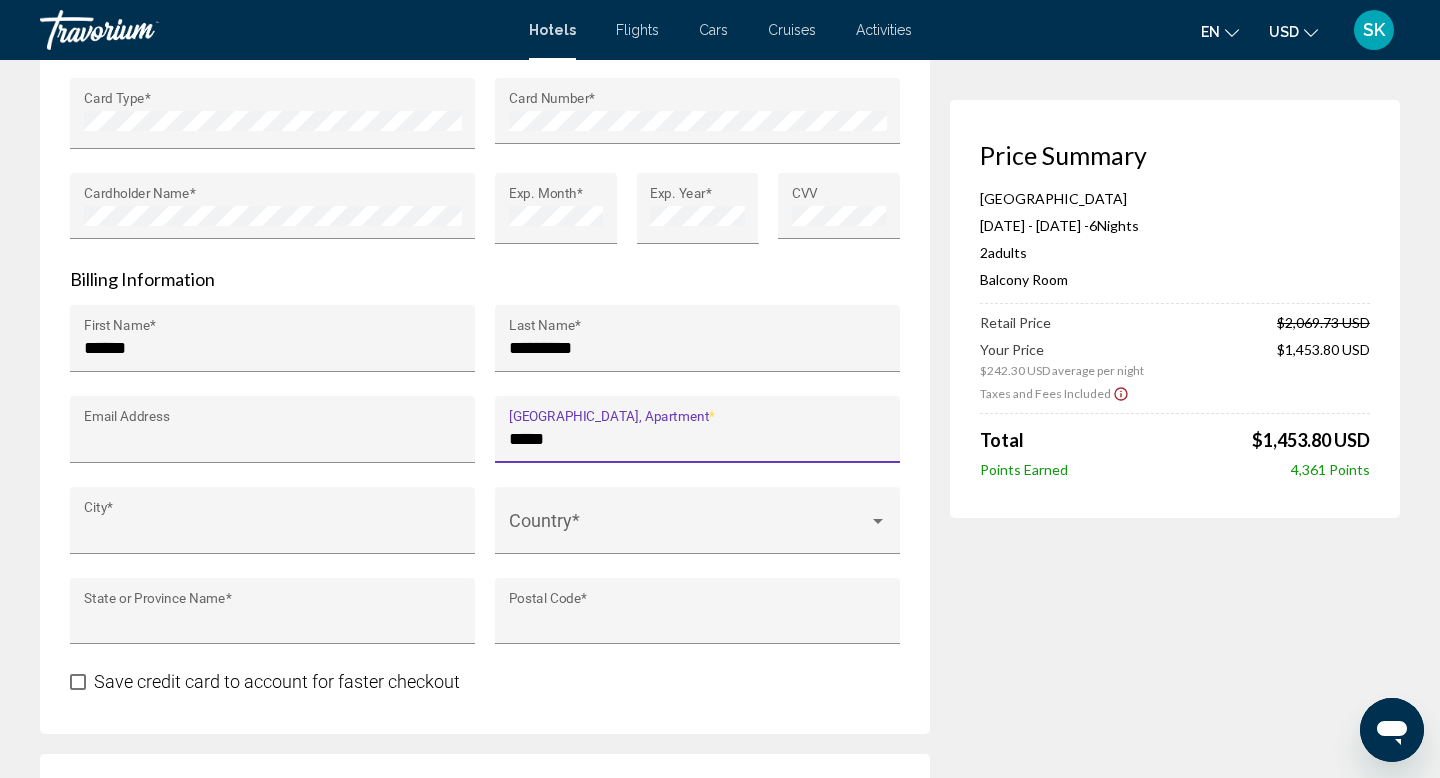 type on "**********" 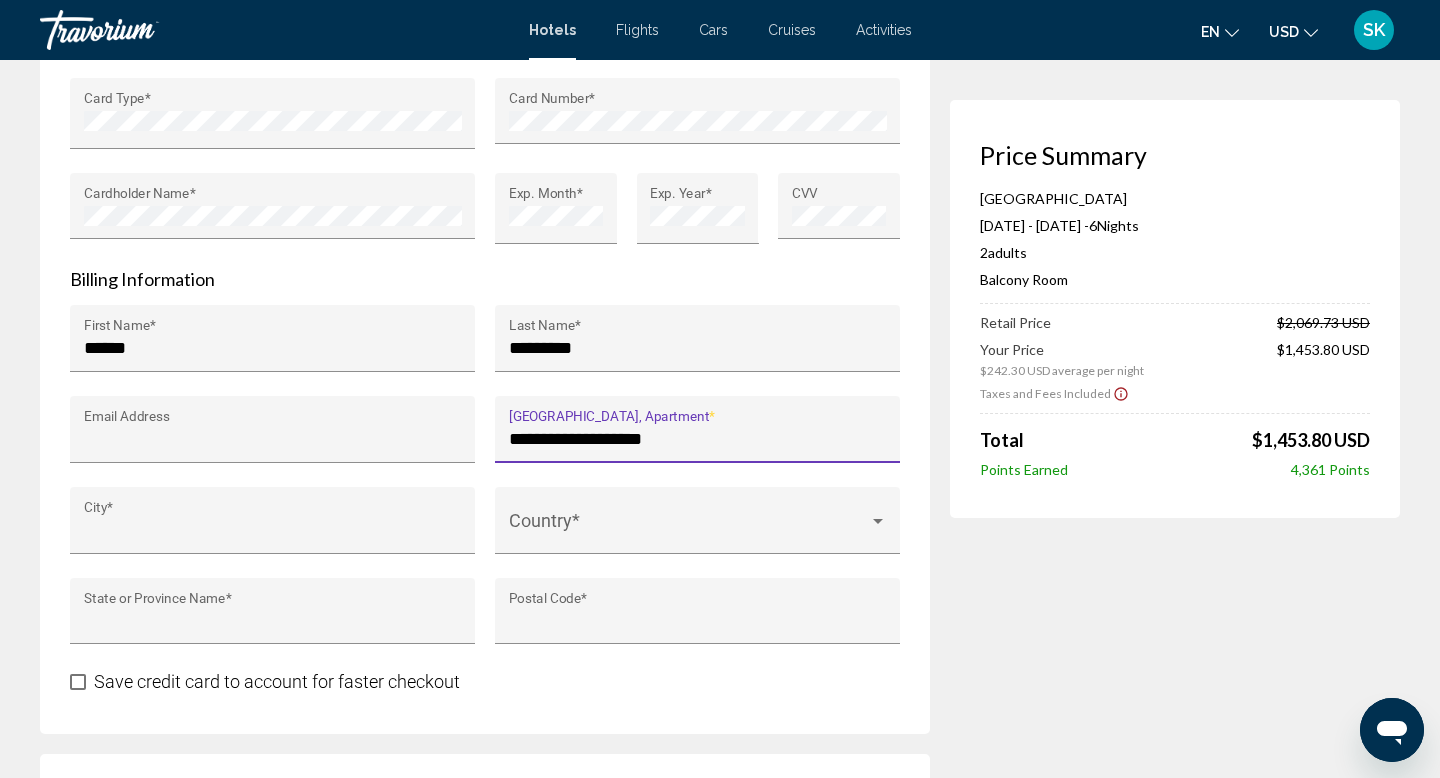 type on "**********" 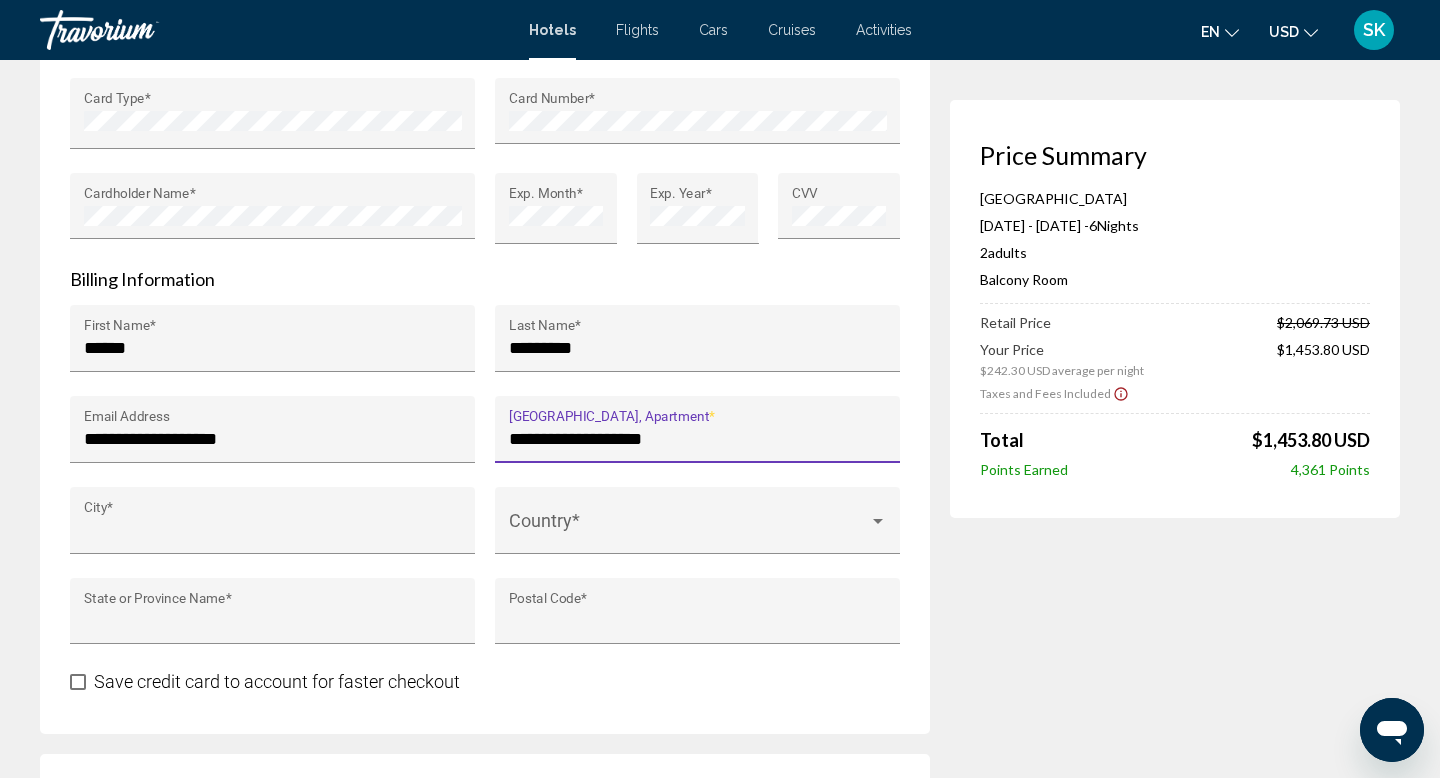 type on "**********" 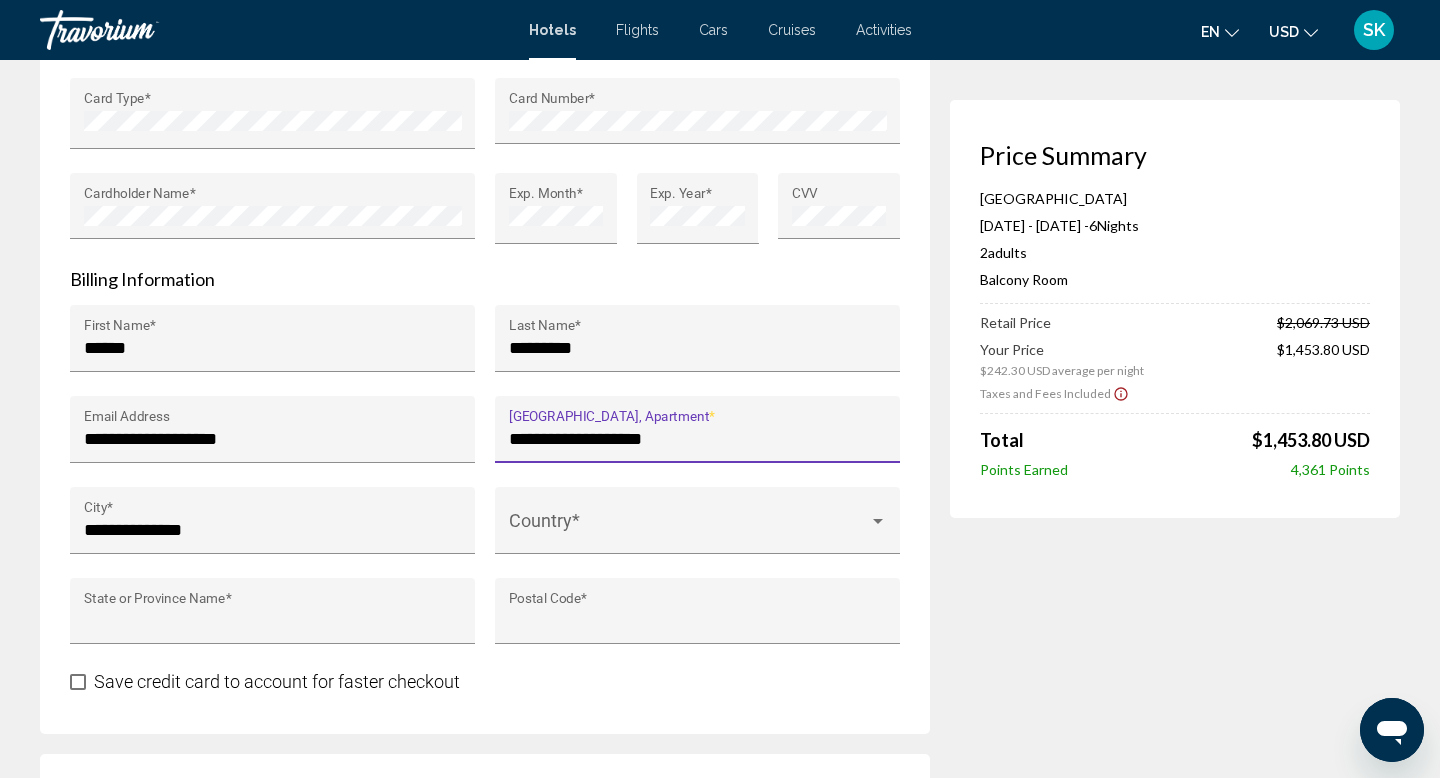 type on "**" 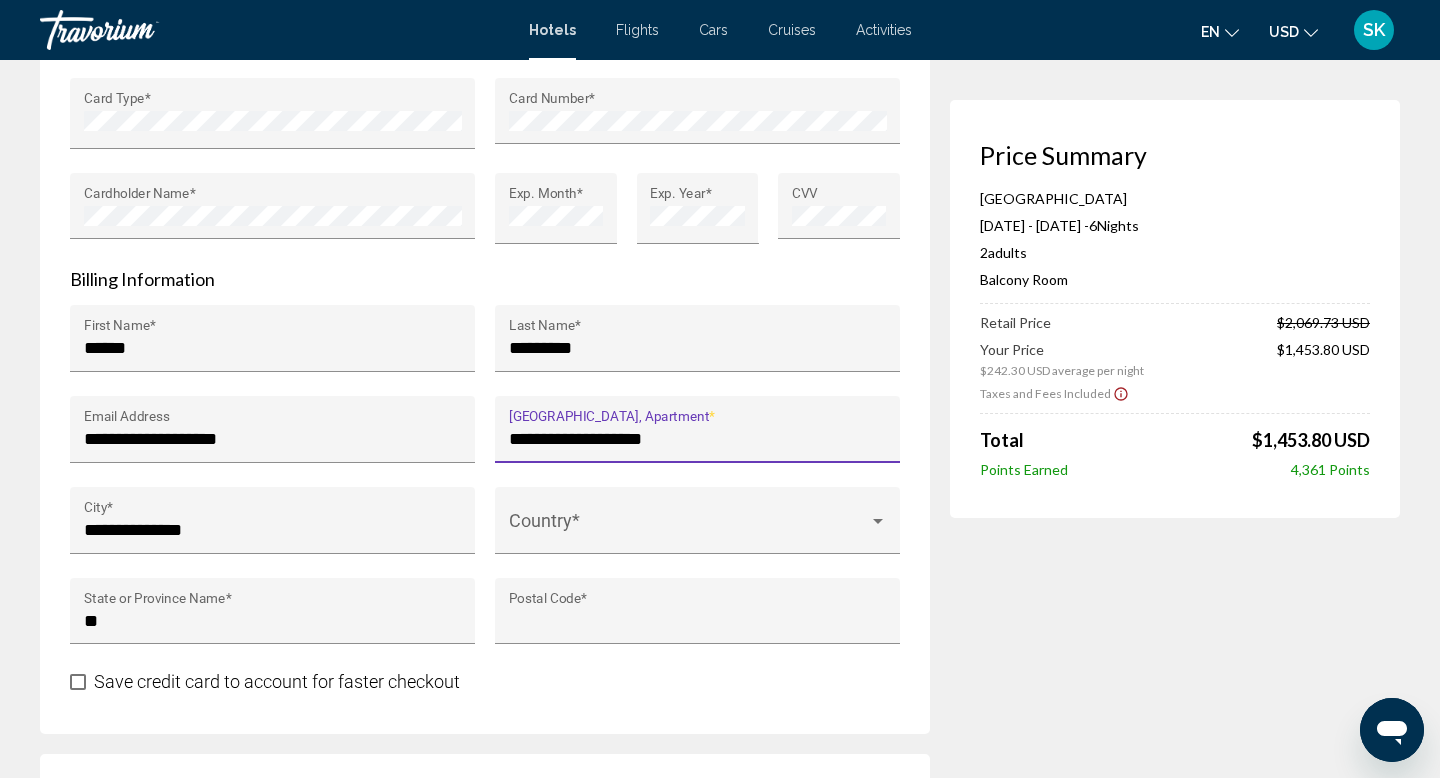 type on "*****" 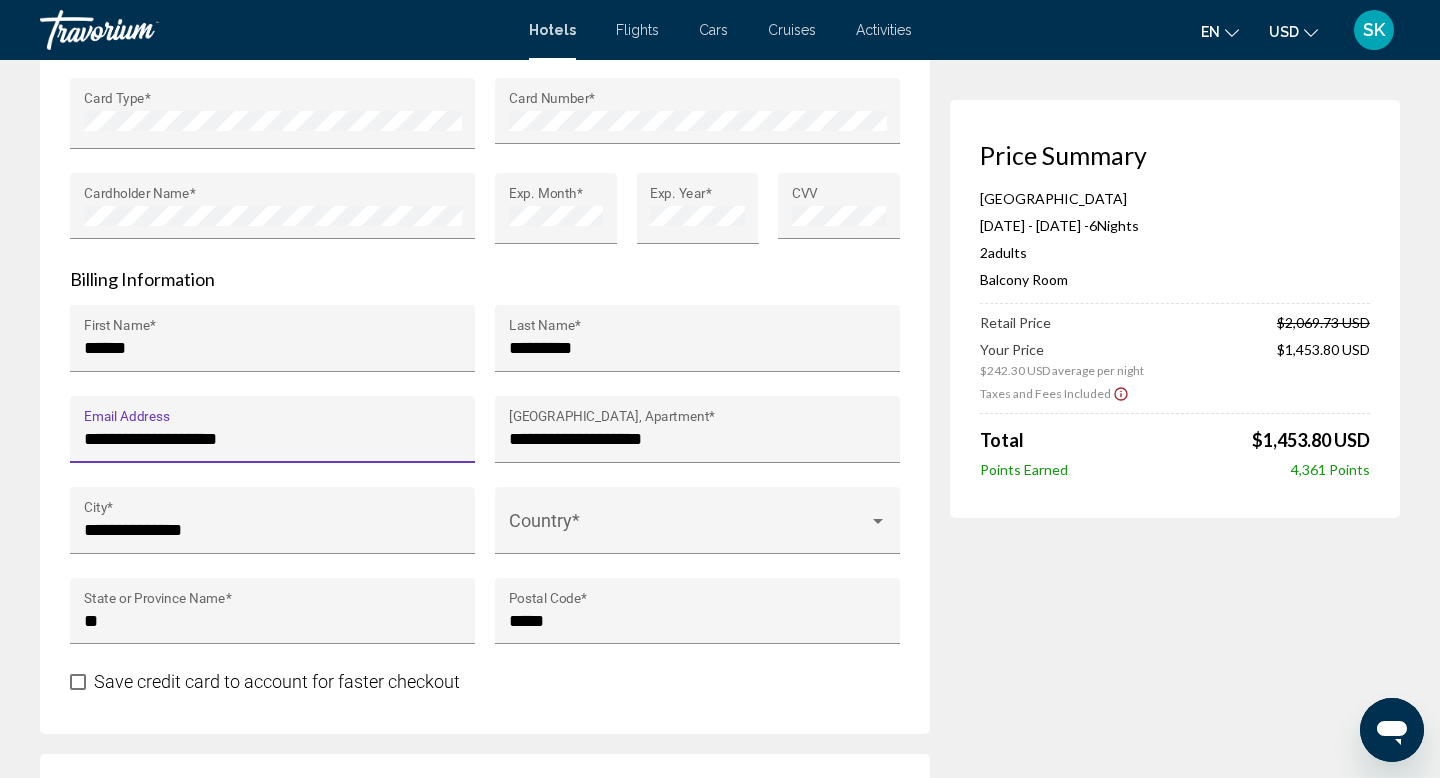 drag, startPoint x: 305, startPoint y: 426, endPoint x: 0, endPoint y: 424, distance: 305.00656 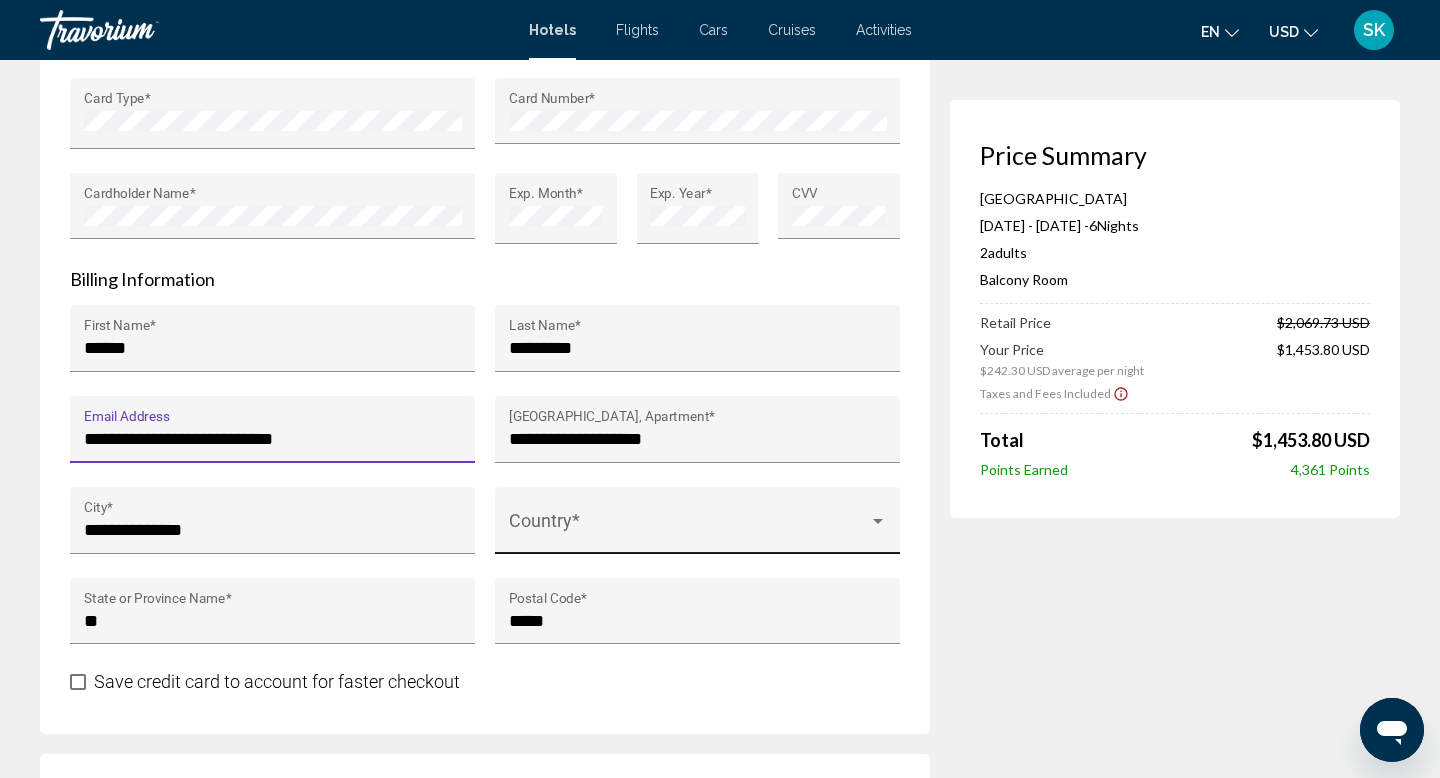 type on "**********" 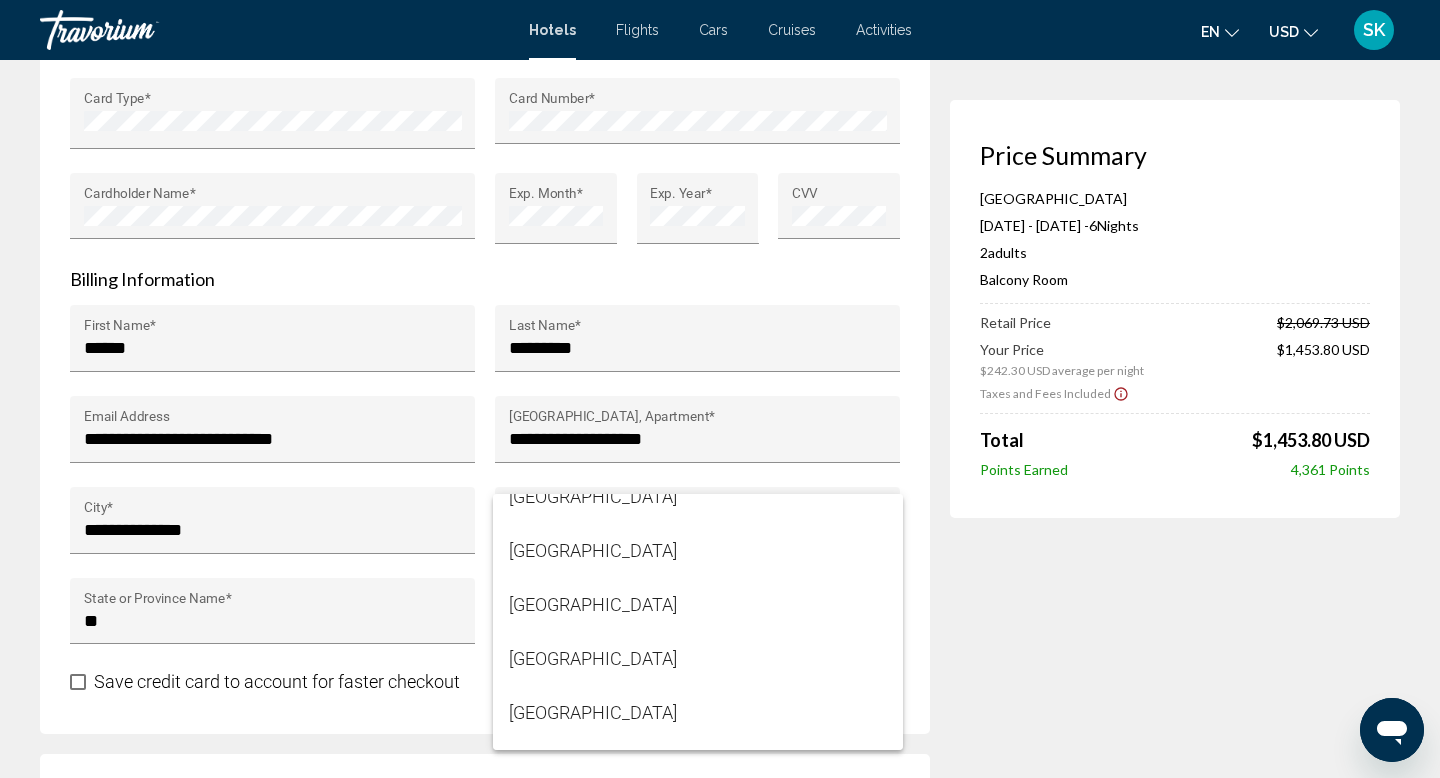 scroll, scrollTop: 12888, scrollLeft: 0, axis: vertical 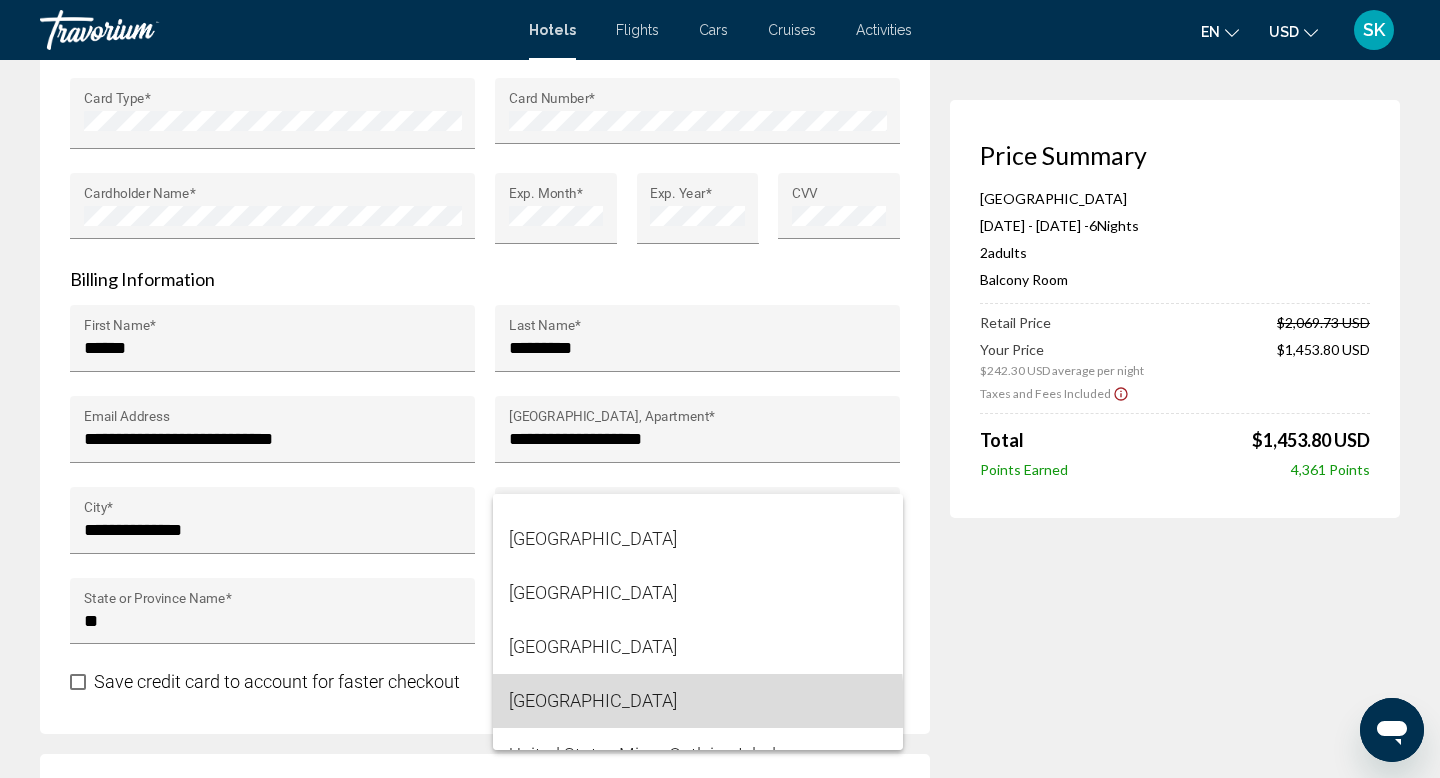 click on "[GEOGRAPHIC_DATA]" at bounding box center (698, 701) 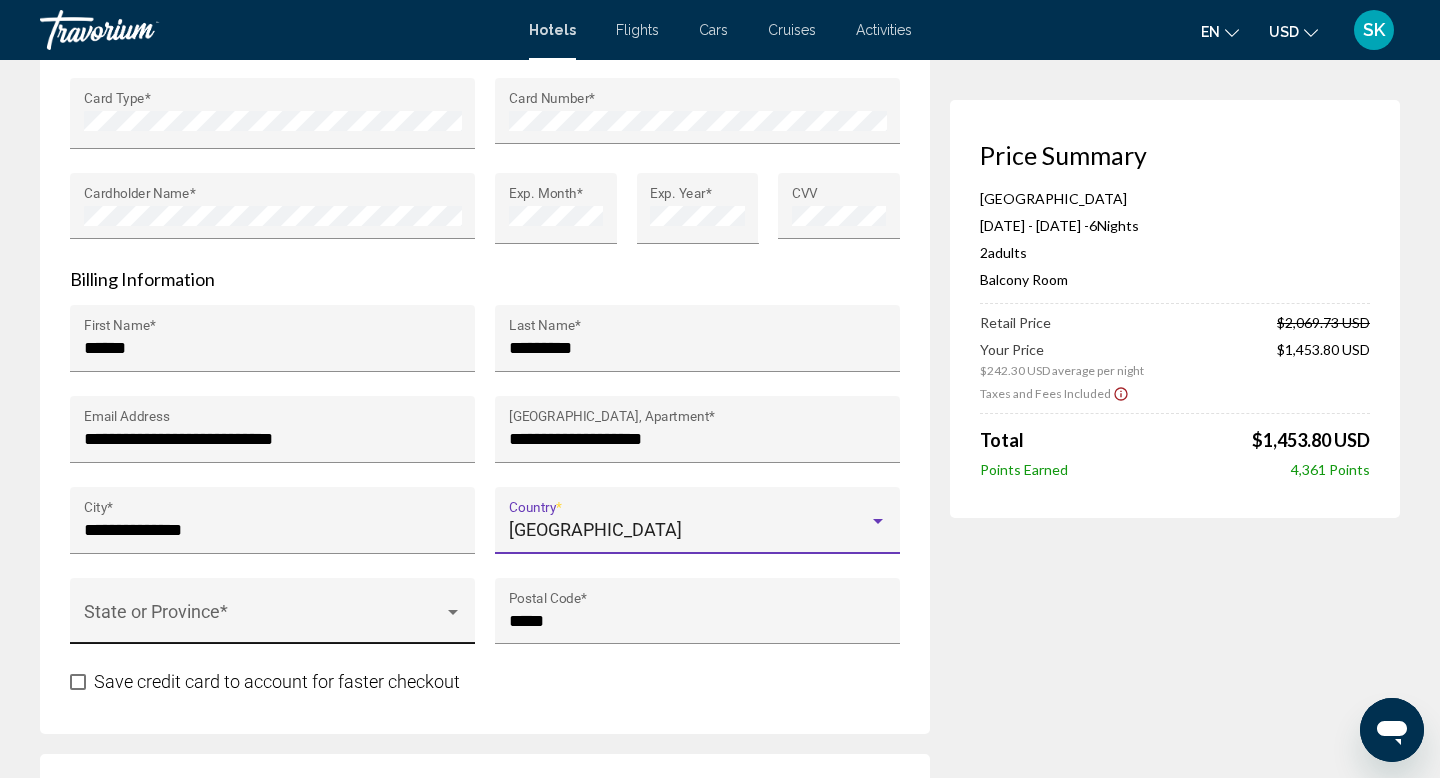 click at bounding box center (264, 621) 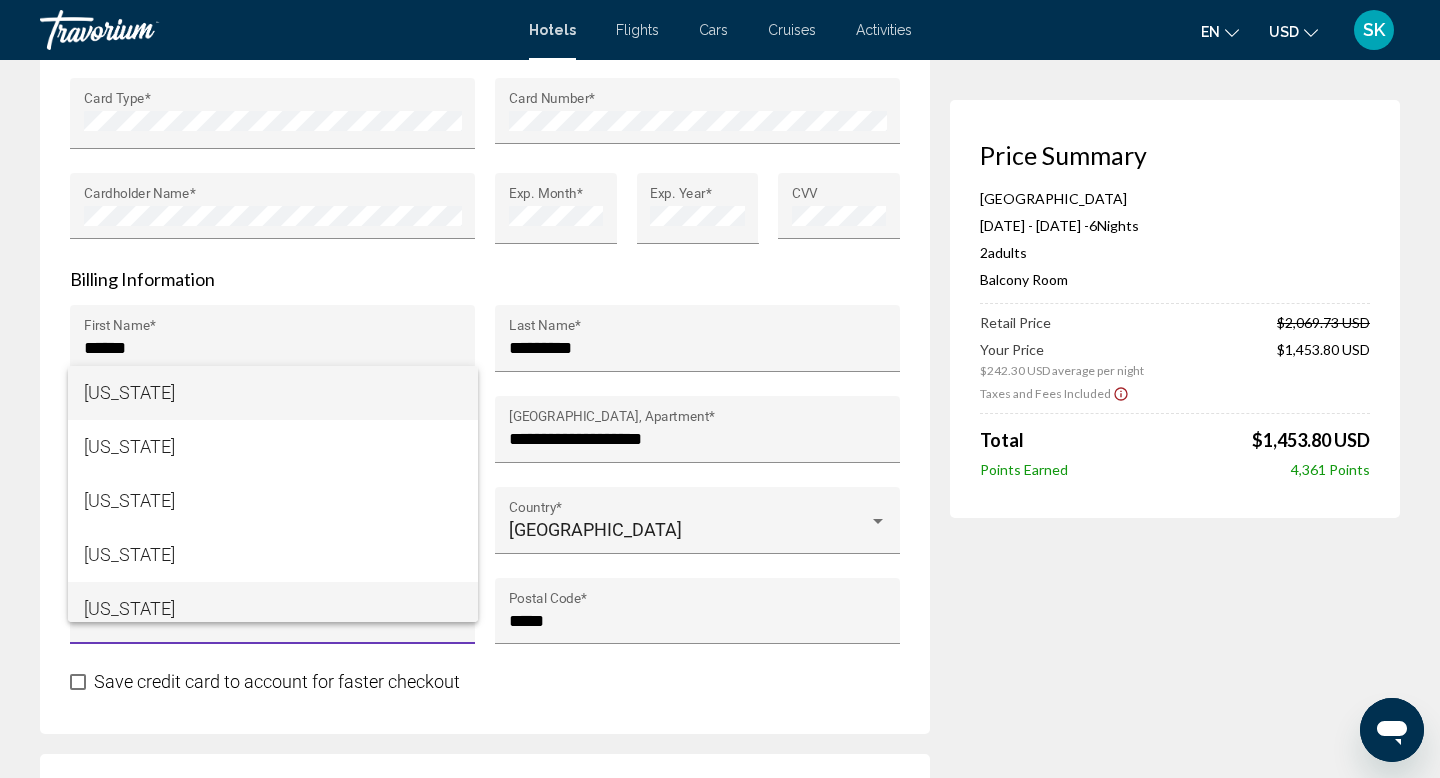 click on "[US_STATE]" at bounding box center (273, 609) 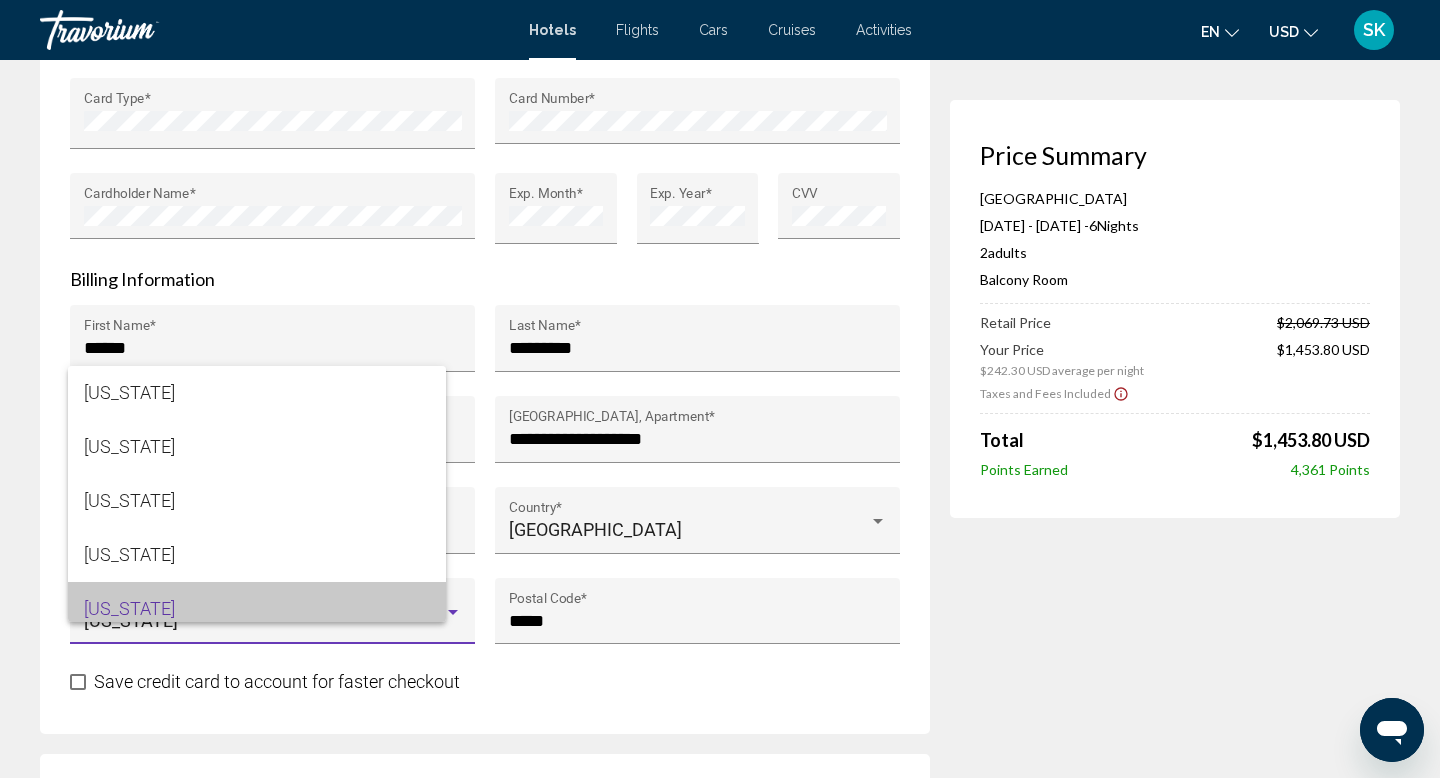 scroll, scrollTop: 14, scrollLeft: 0, axis: vertical 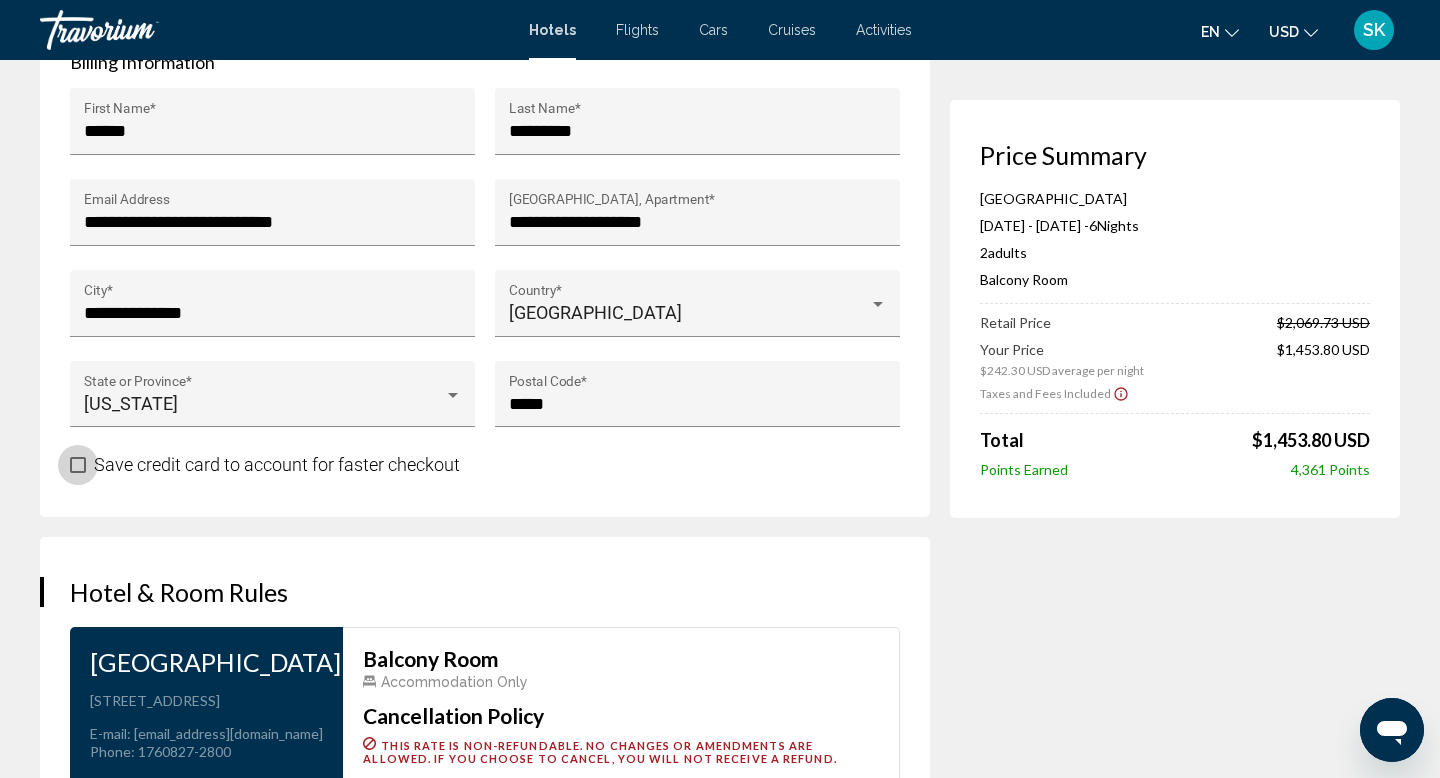 click at bounding box center [78, 465] 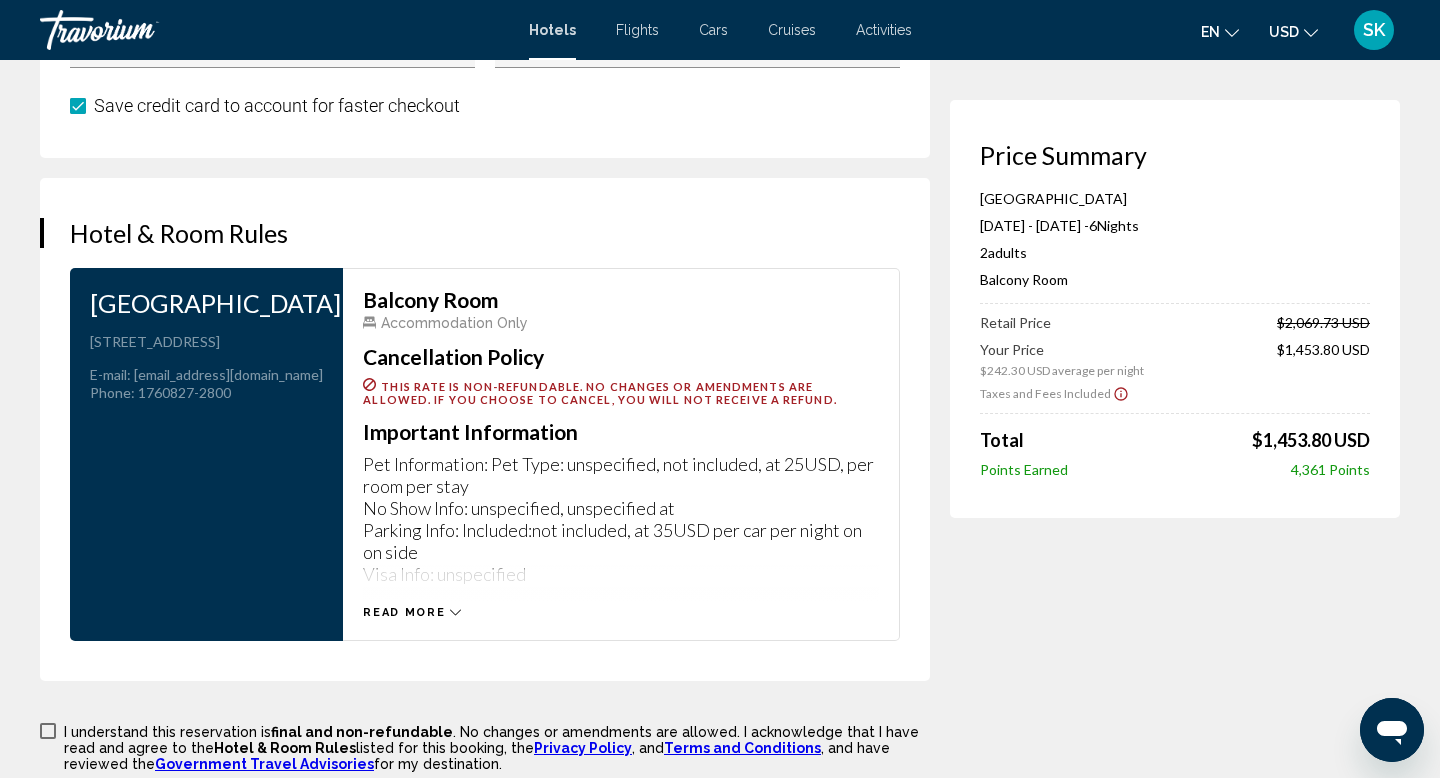 scroll, scrollTop: 2500, scrollLeft: 0, axis: vertical 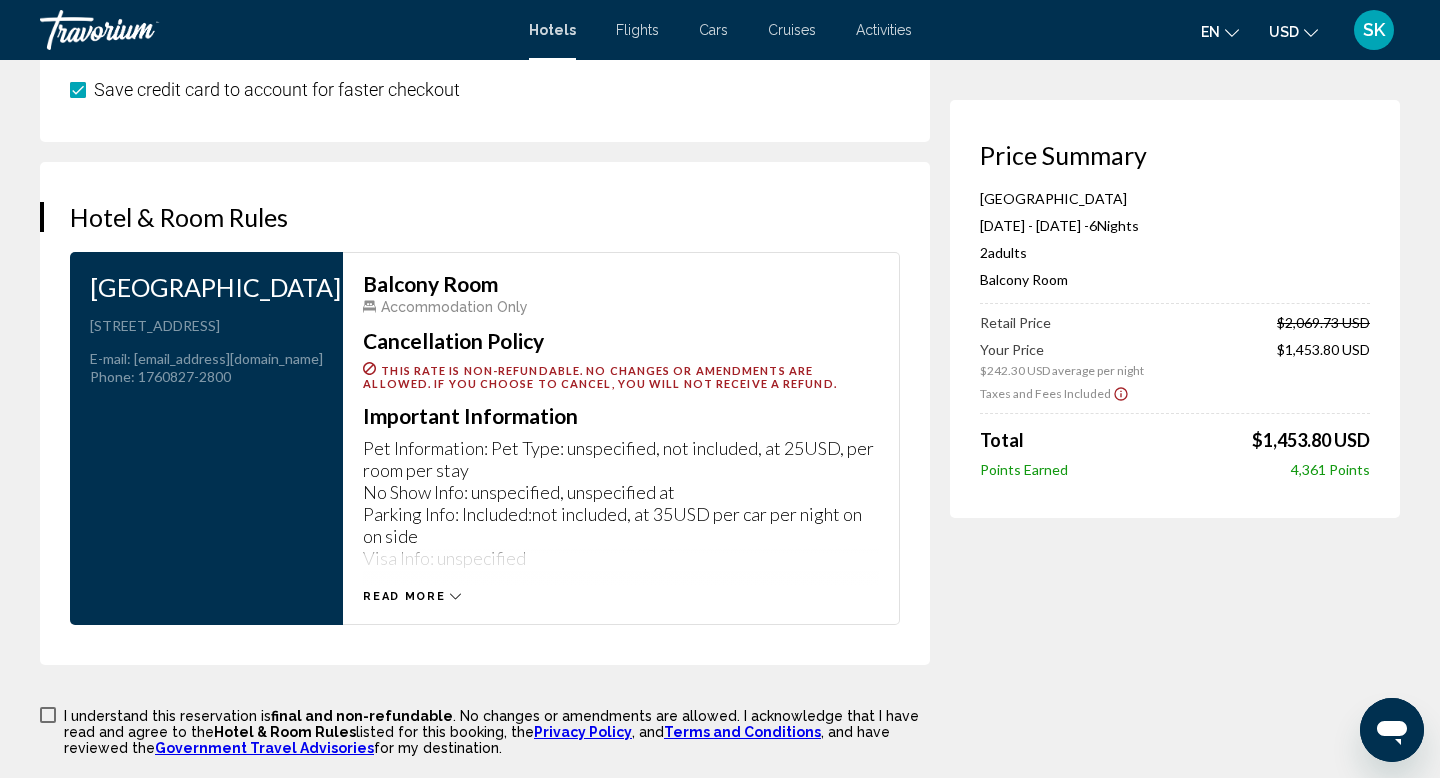 click on "Read more" at bounding box center (404, 596) 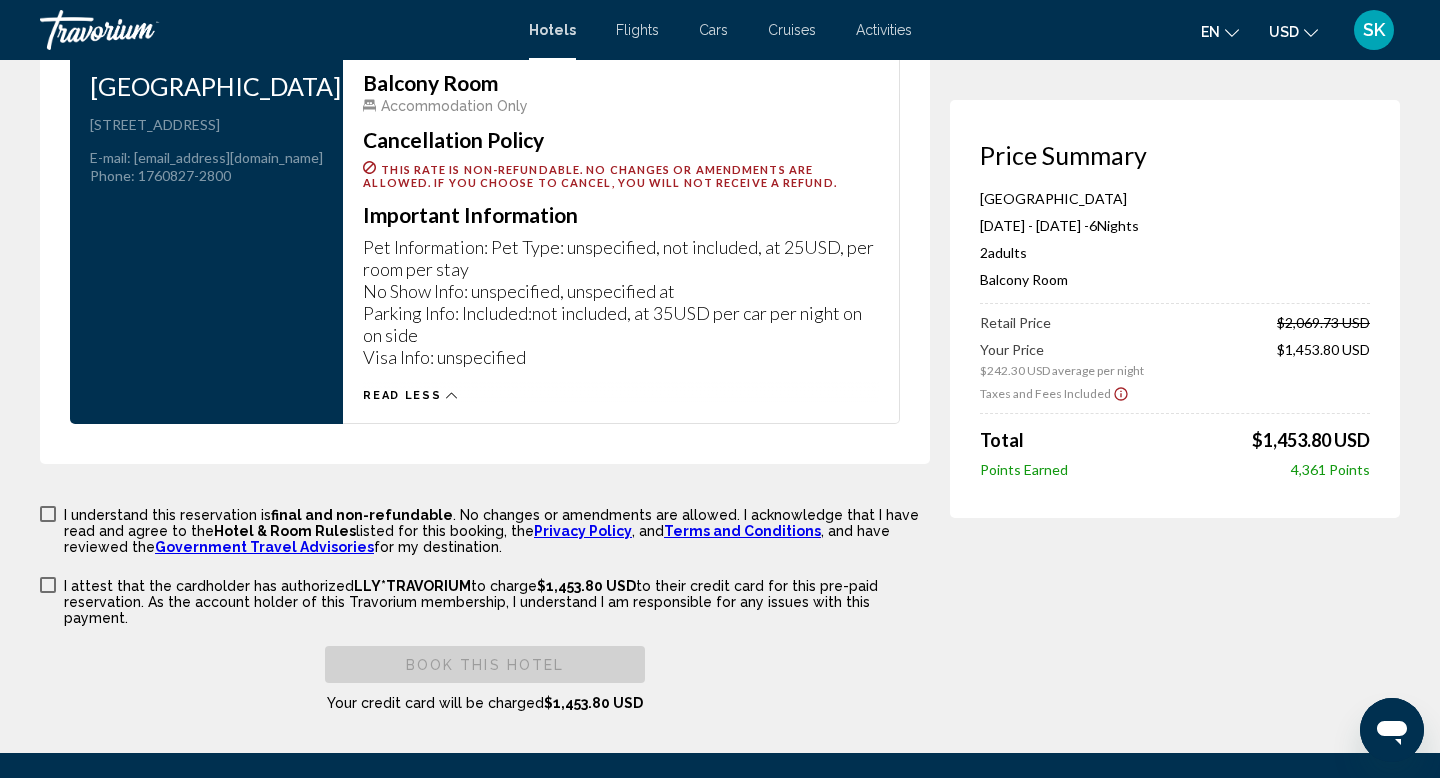 scroll, scrollTop: 2717, scrollLeft: 0, axis: vertical 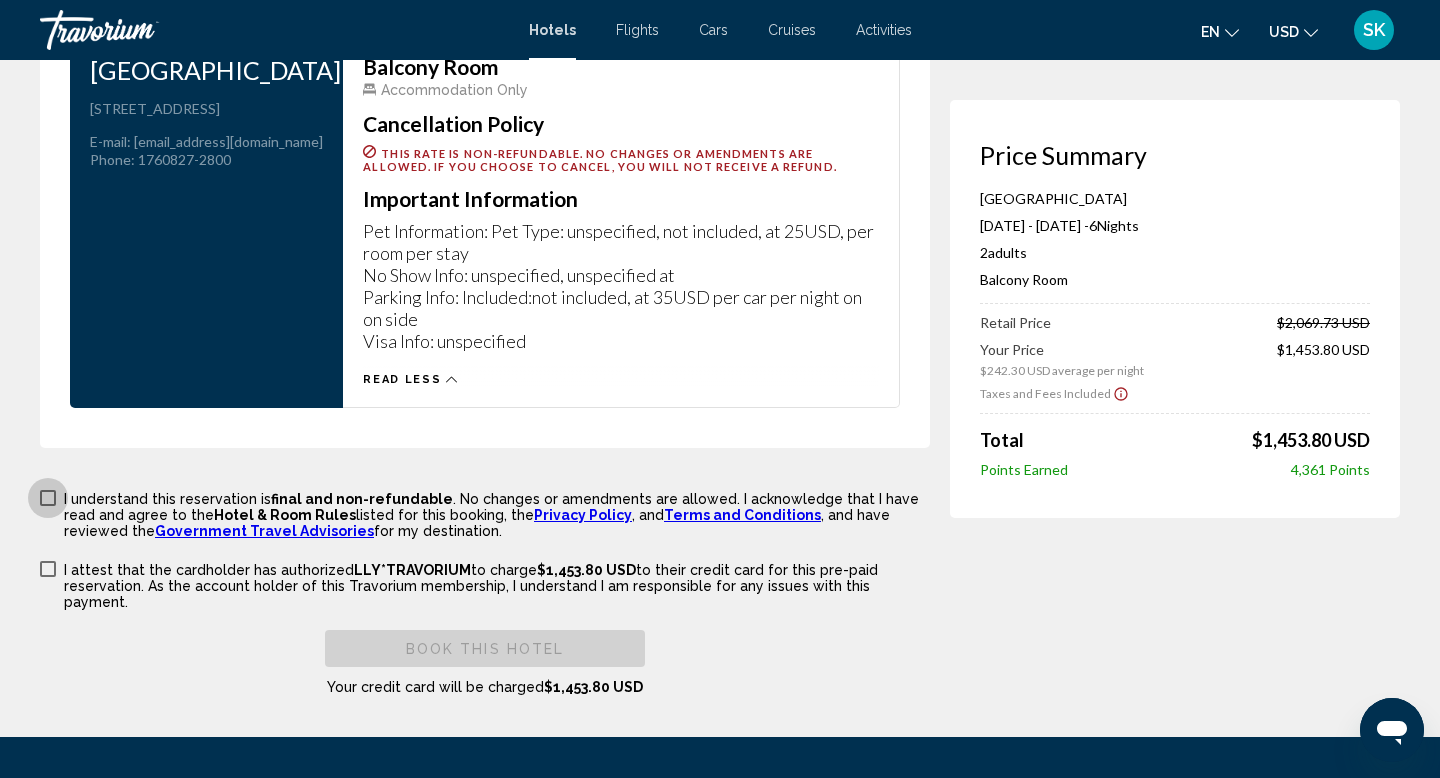 click at bounding box center (48, 498) 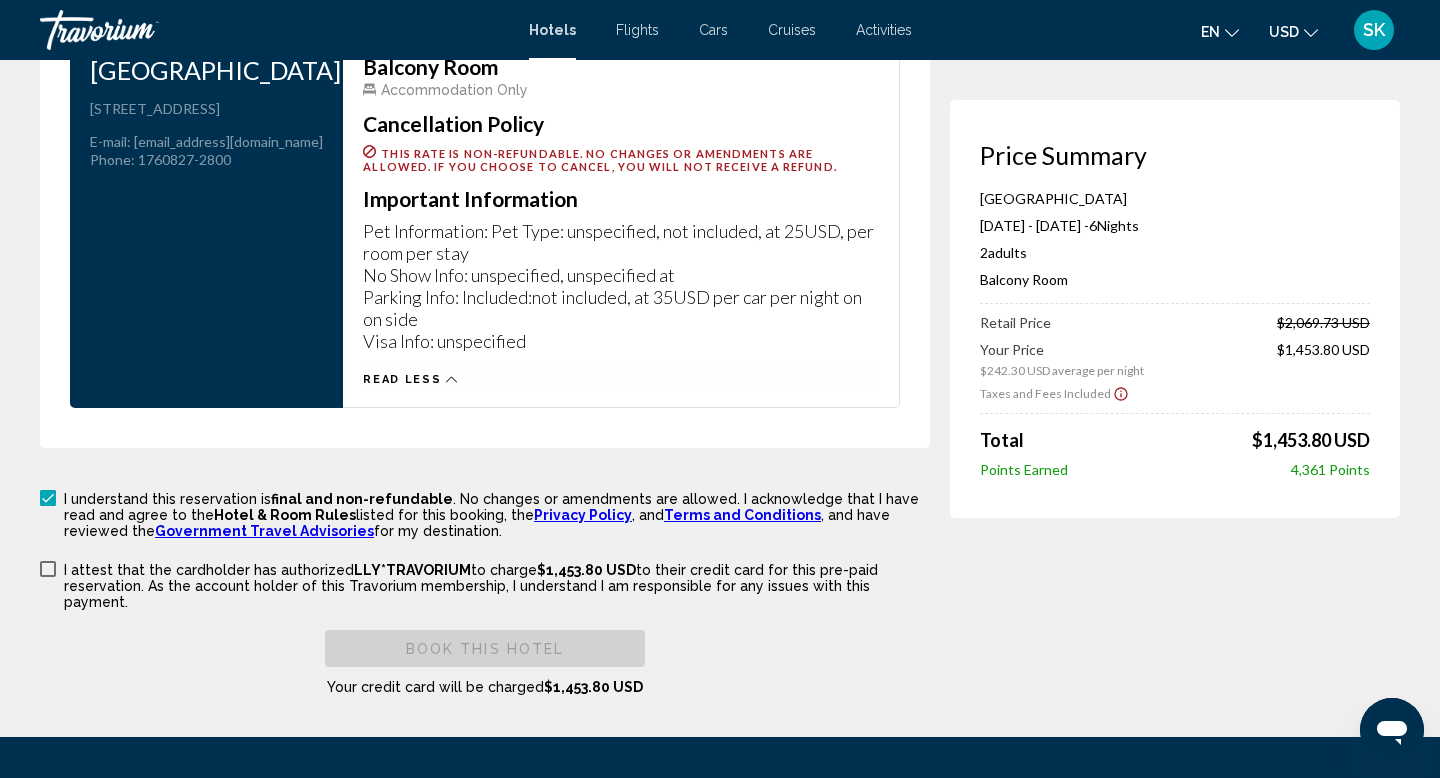 click at bounding box center [48, 569] 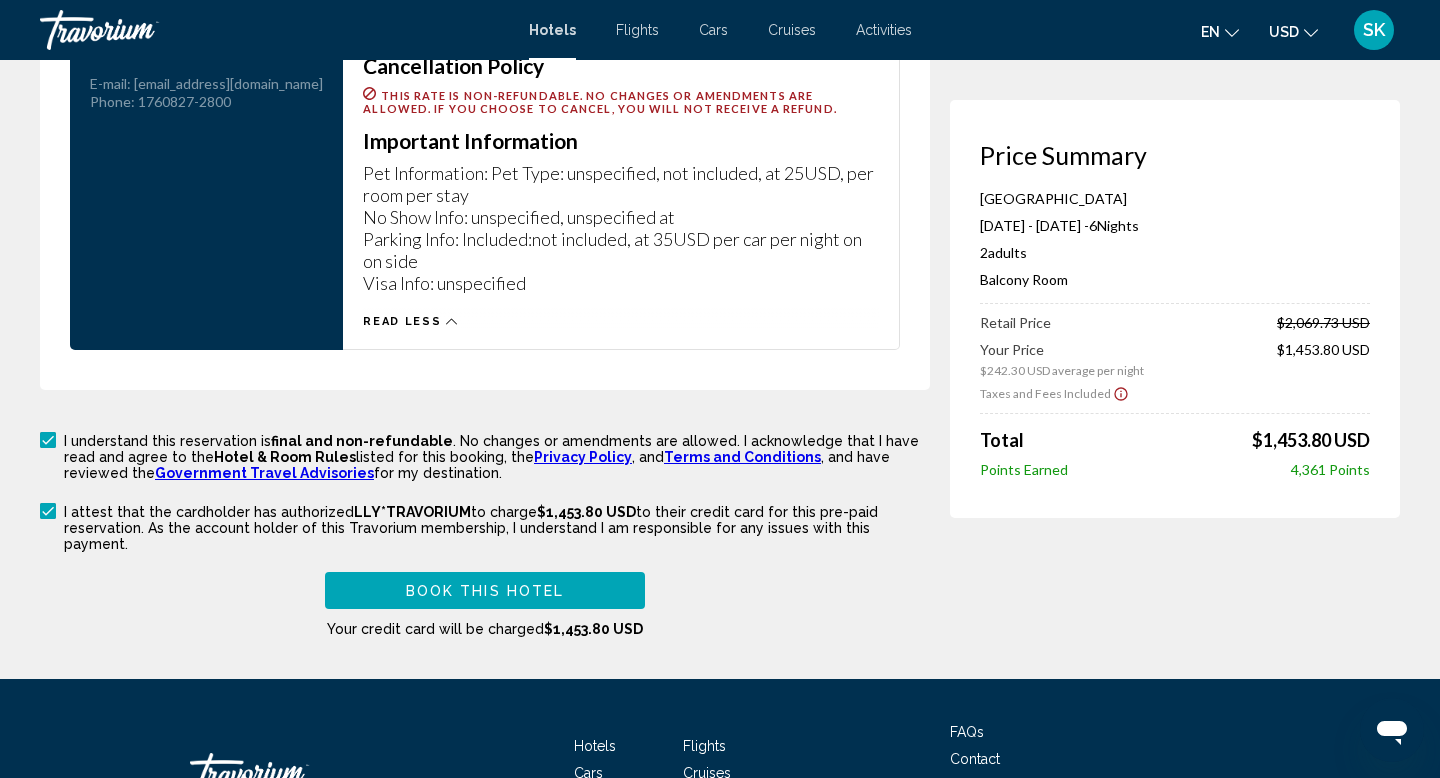 scroll, scrollTop: 2792, scrollLeft: 0, axis: vertical 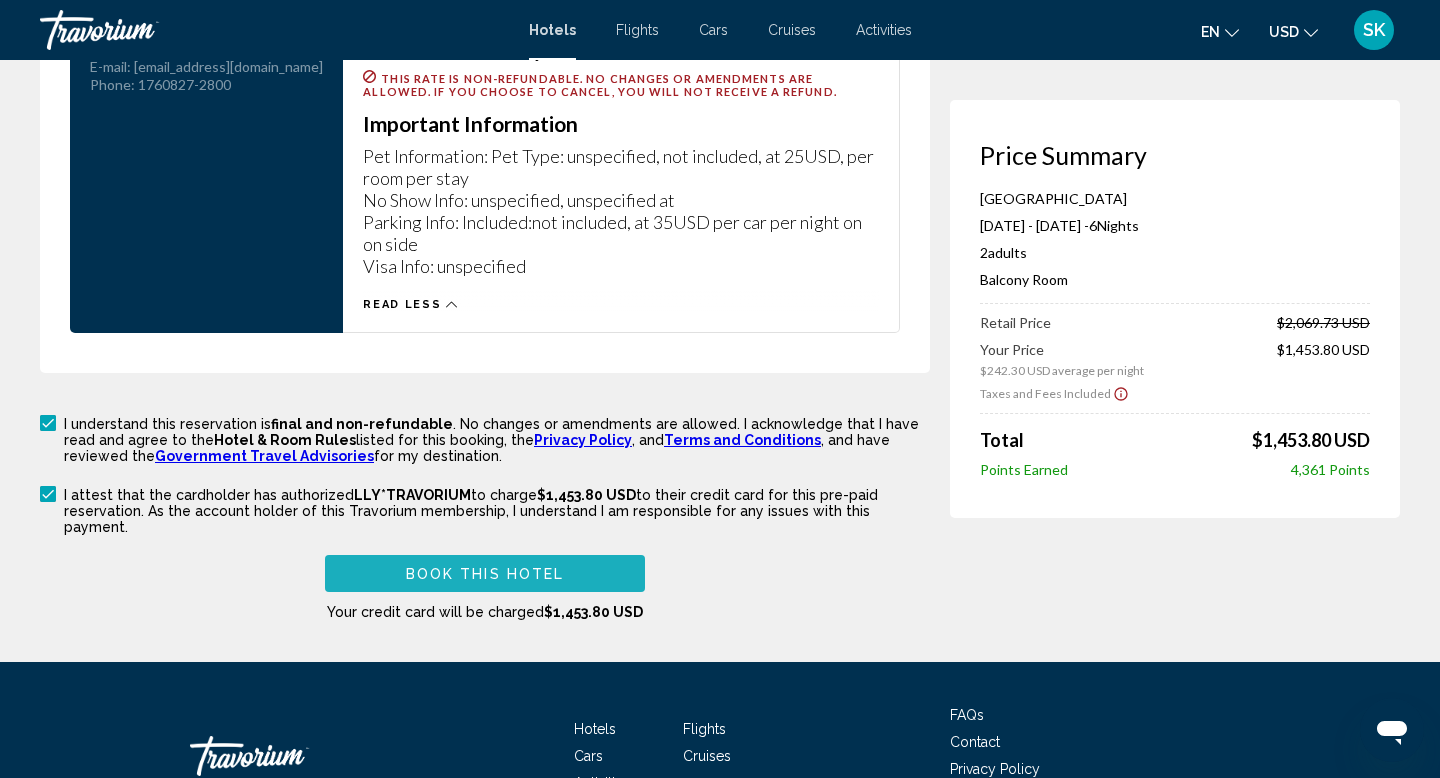 click on "Book this hotel" at bounding box center [485, 574] 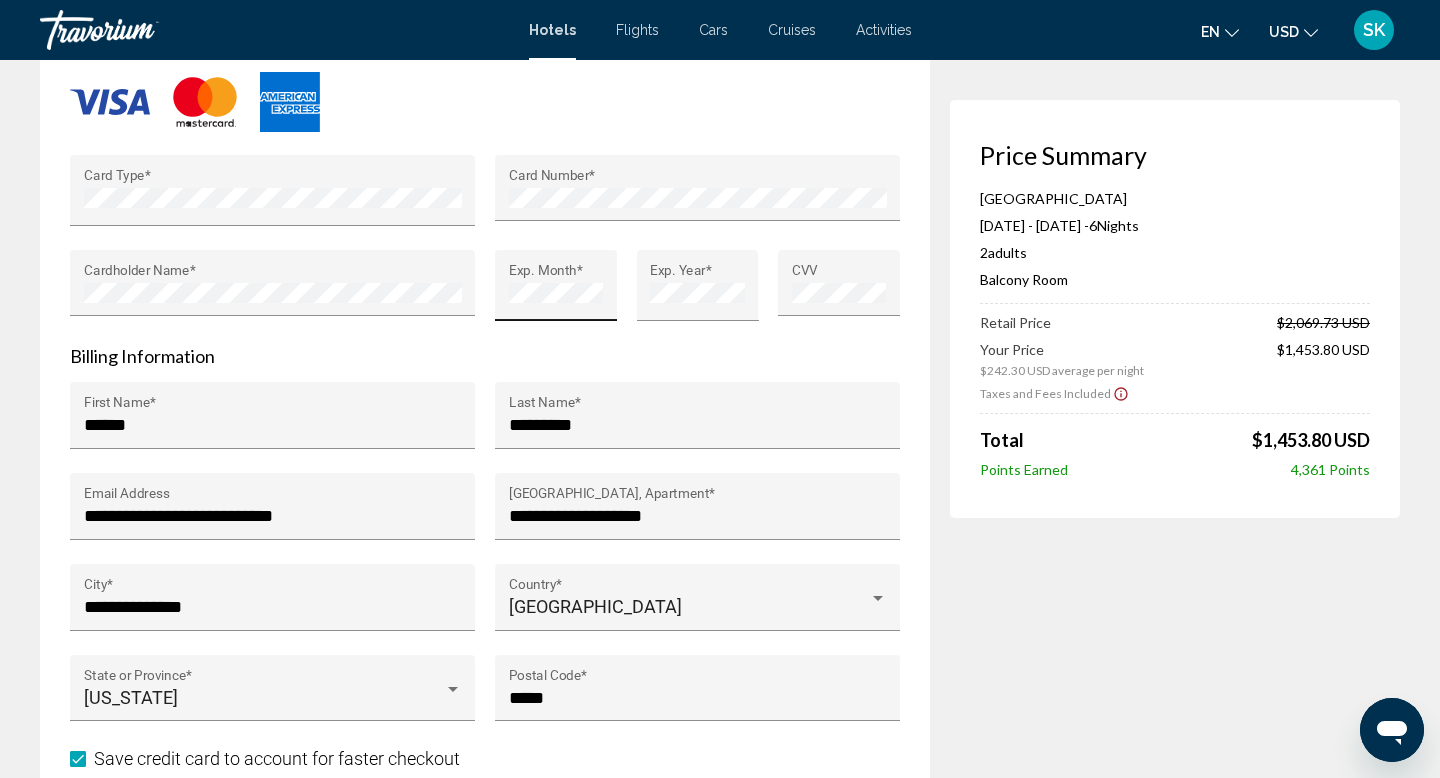 scroll, scrollTop: 1927, scrollLeft: 0, axis: vertical 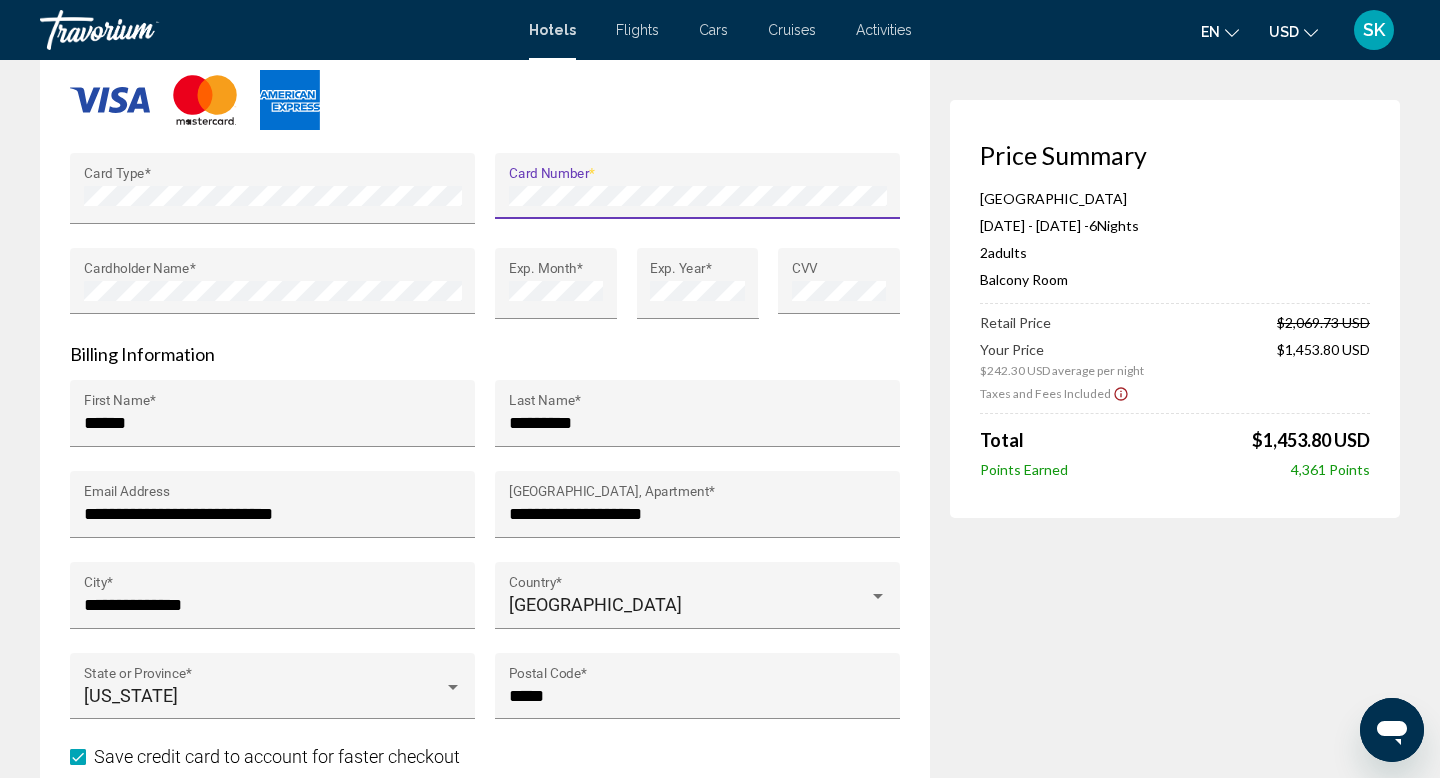 click on "Card Number  *" at bounding box center [697, 186] 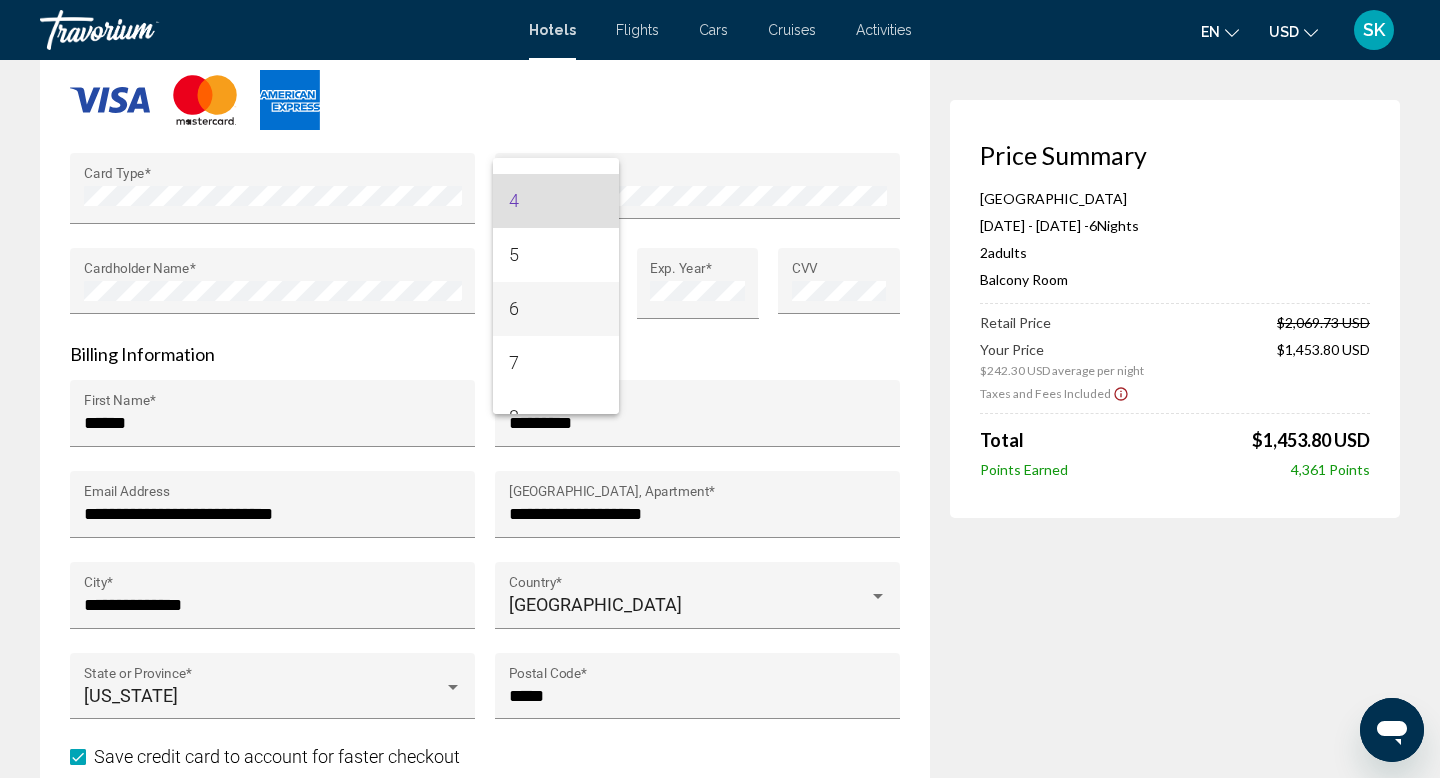 scroll, scrollTop: 164, scrollLeft: 0, axis: vertical 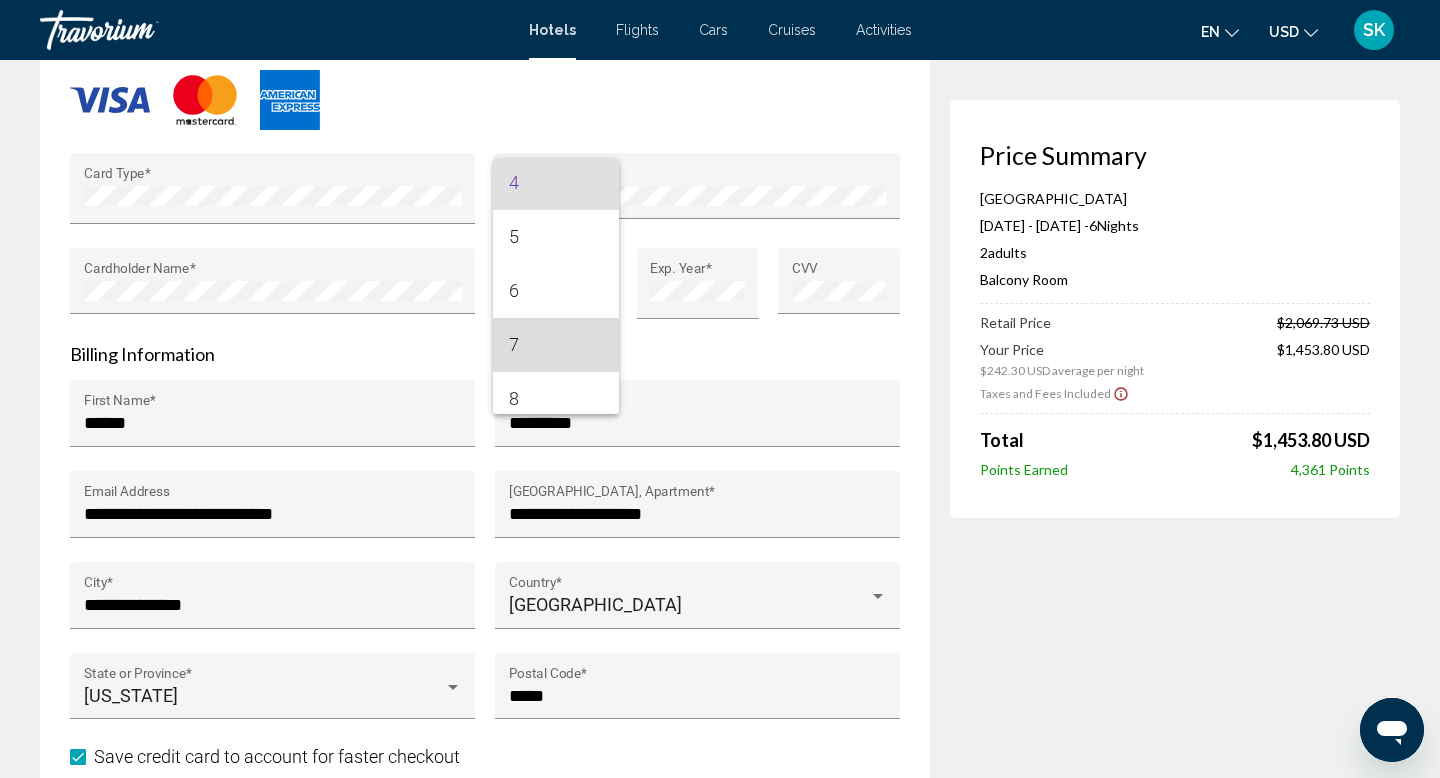 click on "7" at bounding box center [556, 345] 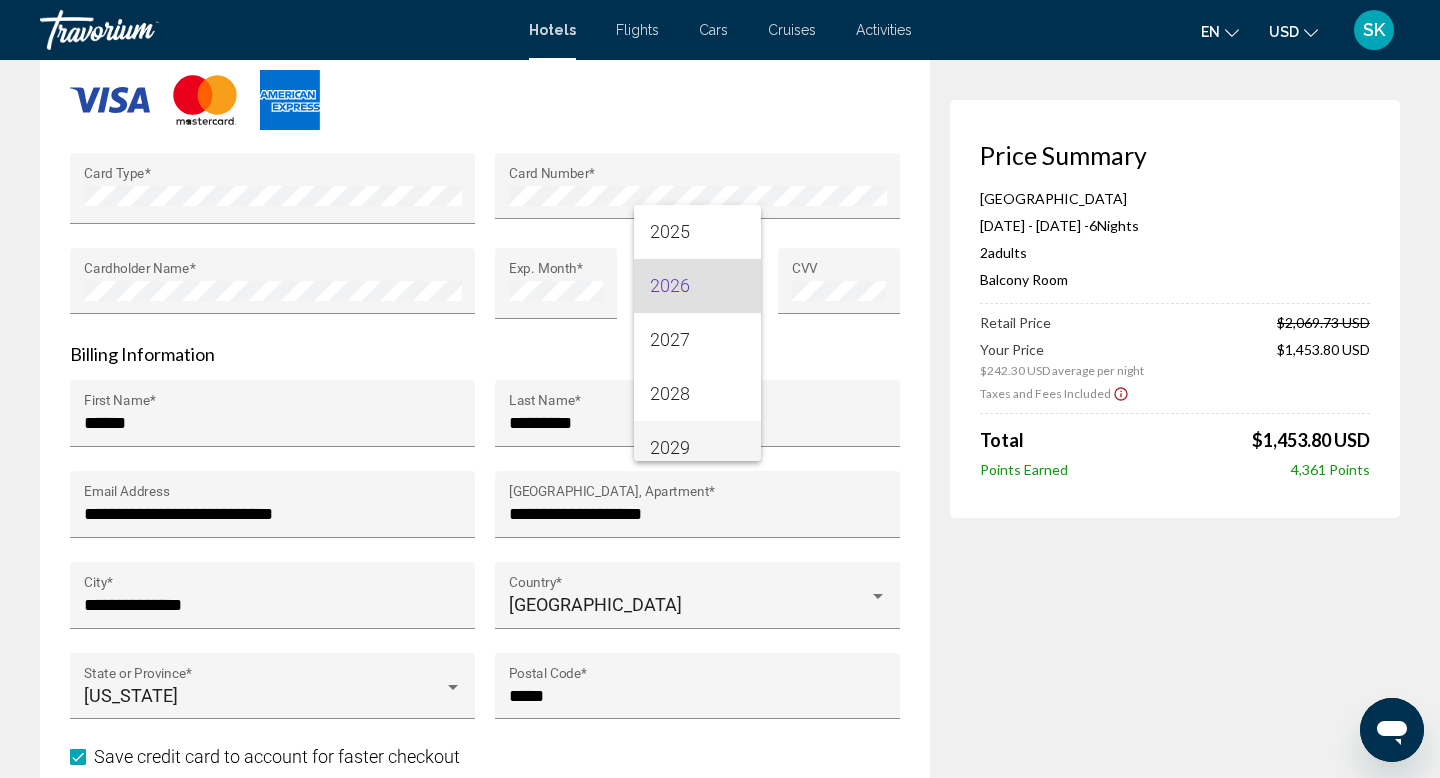 click on "2029" at bounding box center (697, 448) 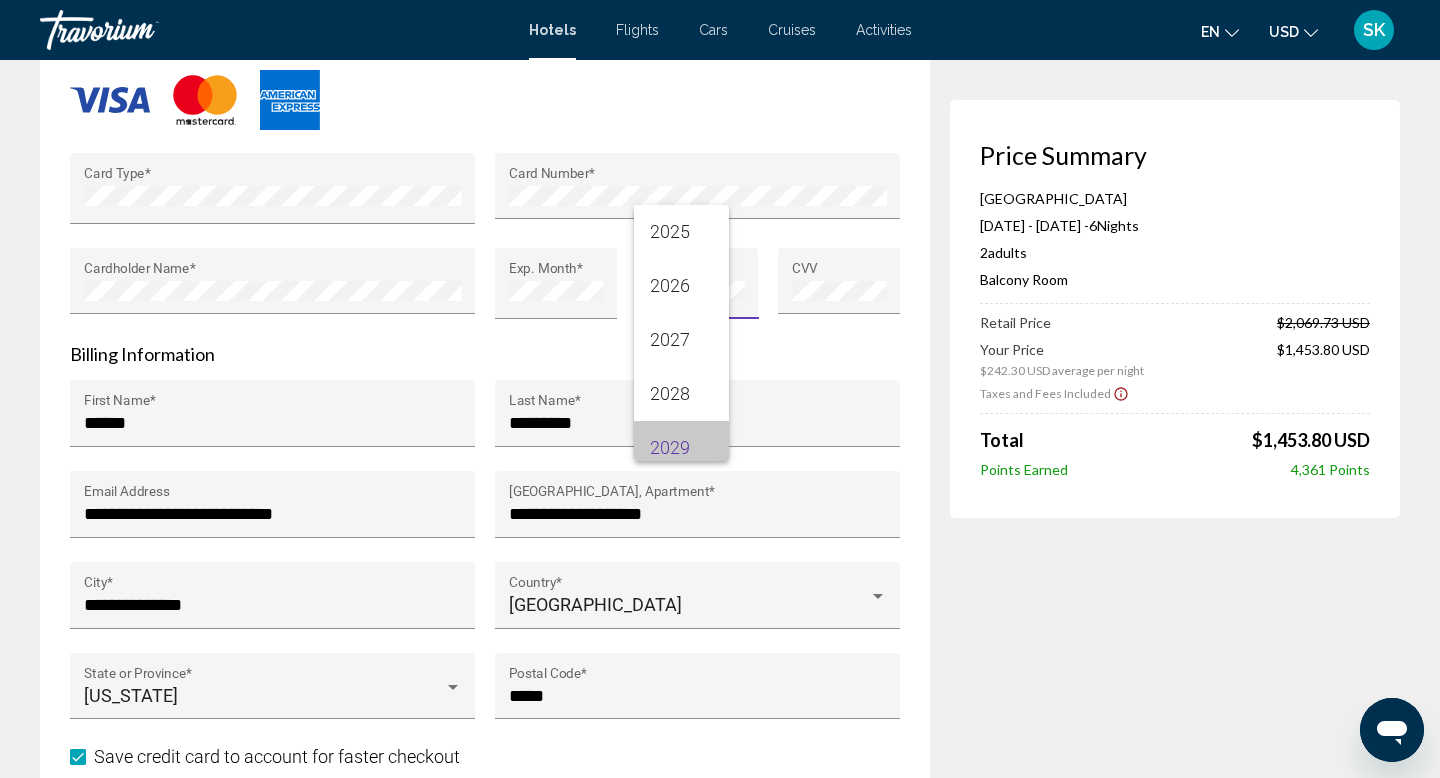 scroll, scrollTop: 14, scrollLeft: 0, axis: vertical 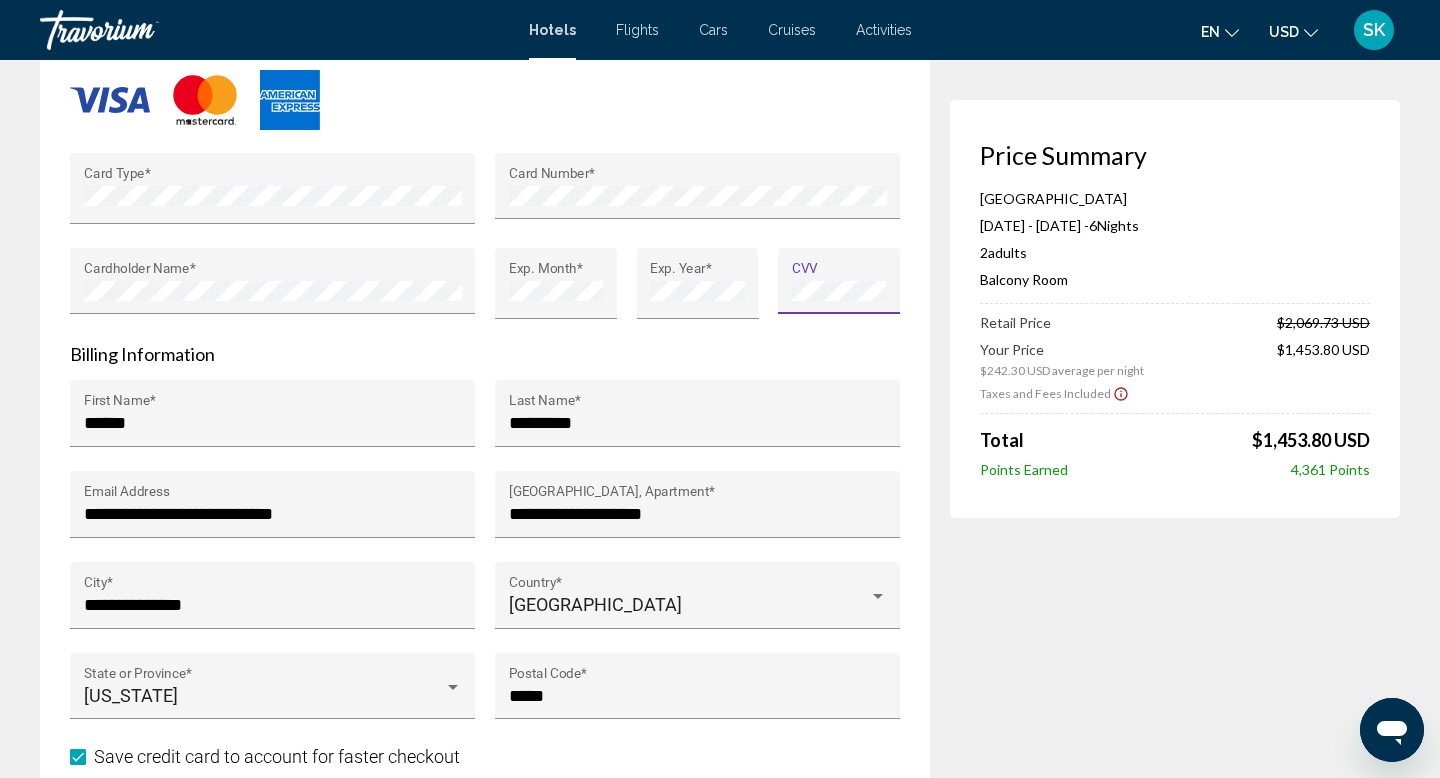 click on "Billing Information" at bounding box center (485, 354) 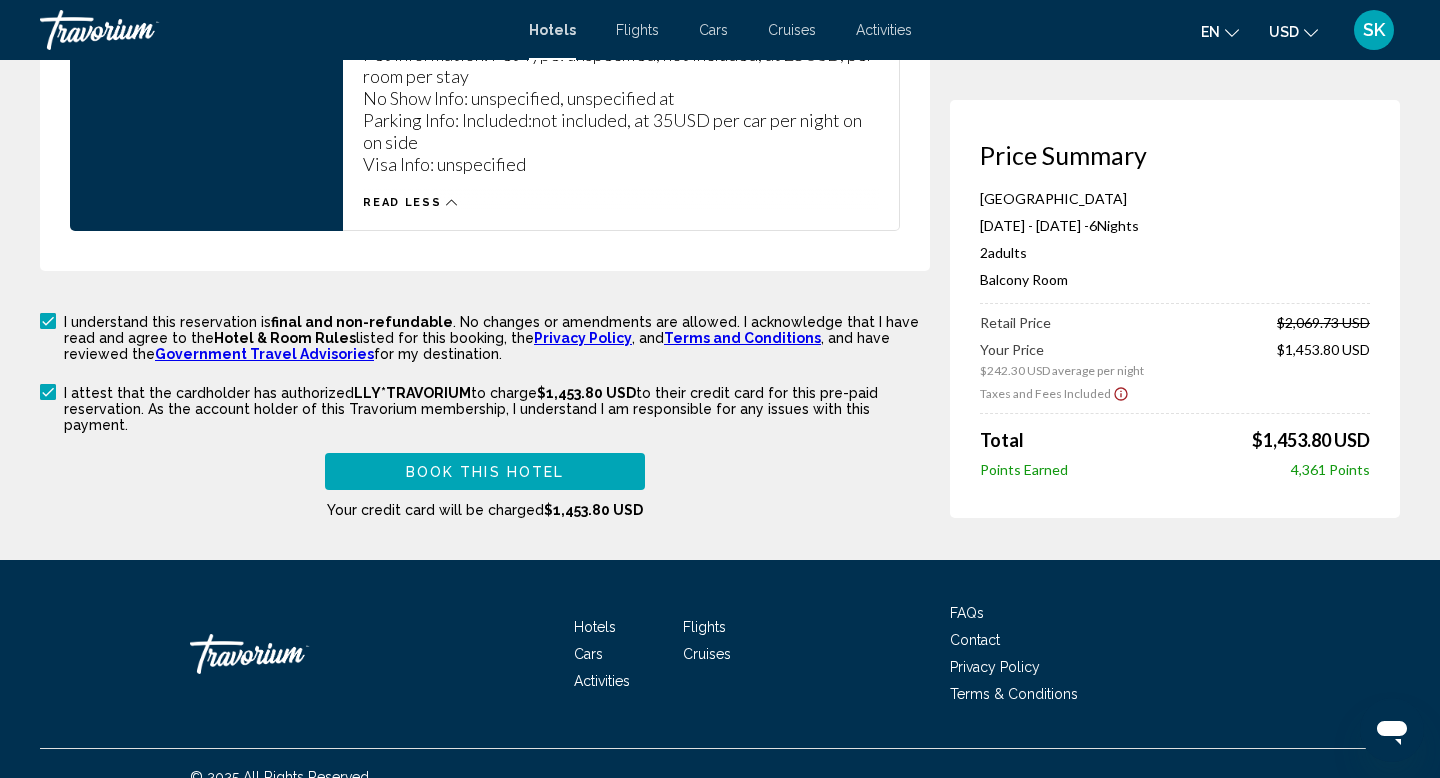 scroll, scrollTop: 2992, scrollLeft: 0, axis: vertical 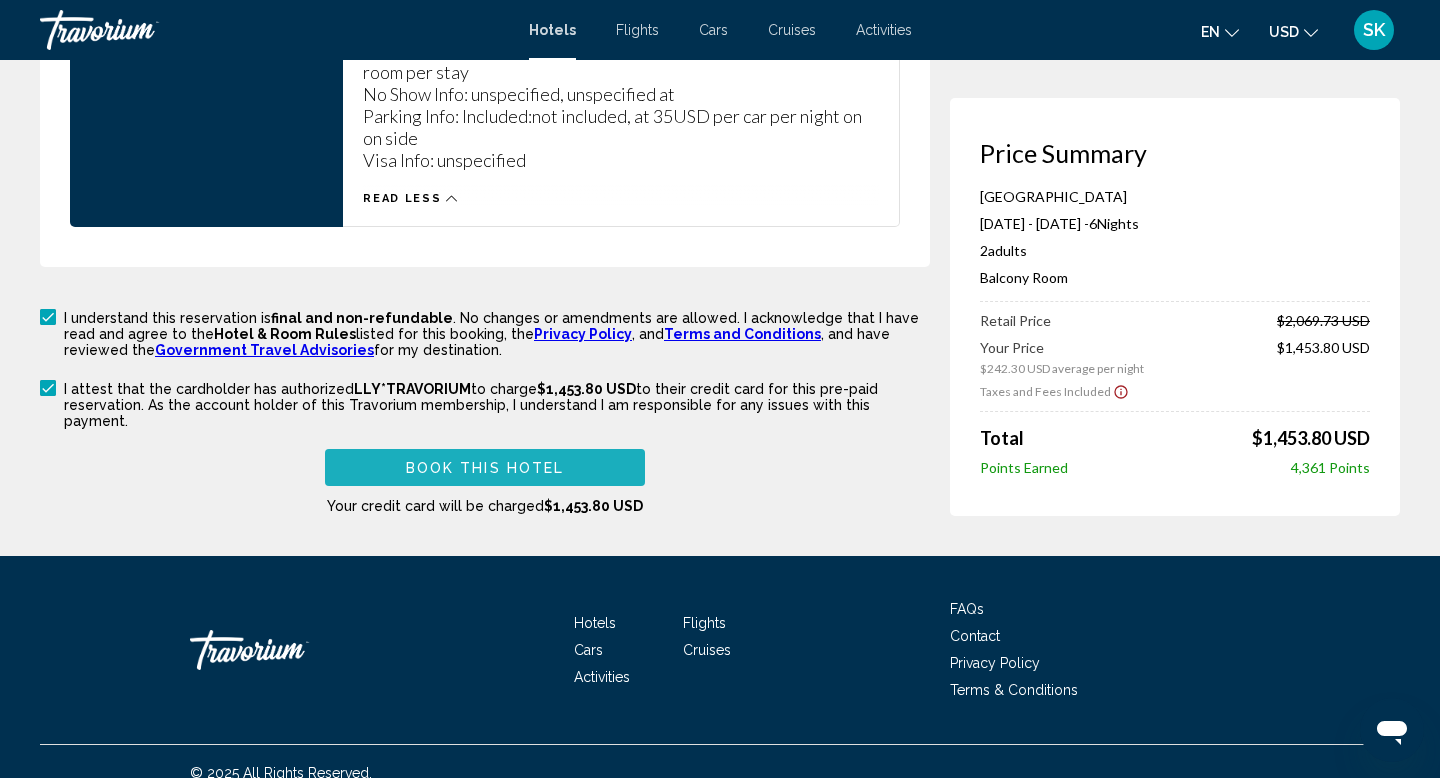 click on "Book this hotel" at bounding box center (485, 468) 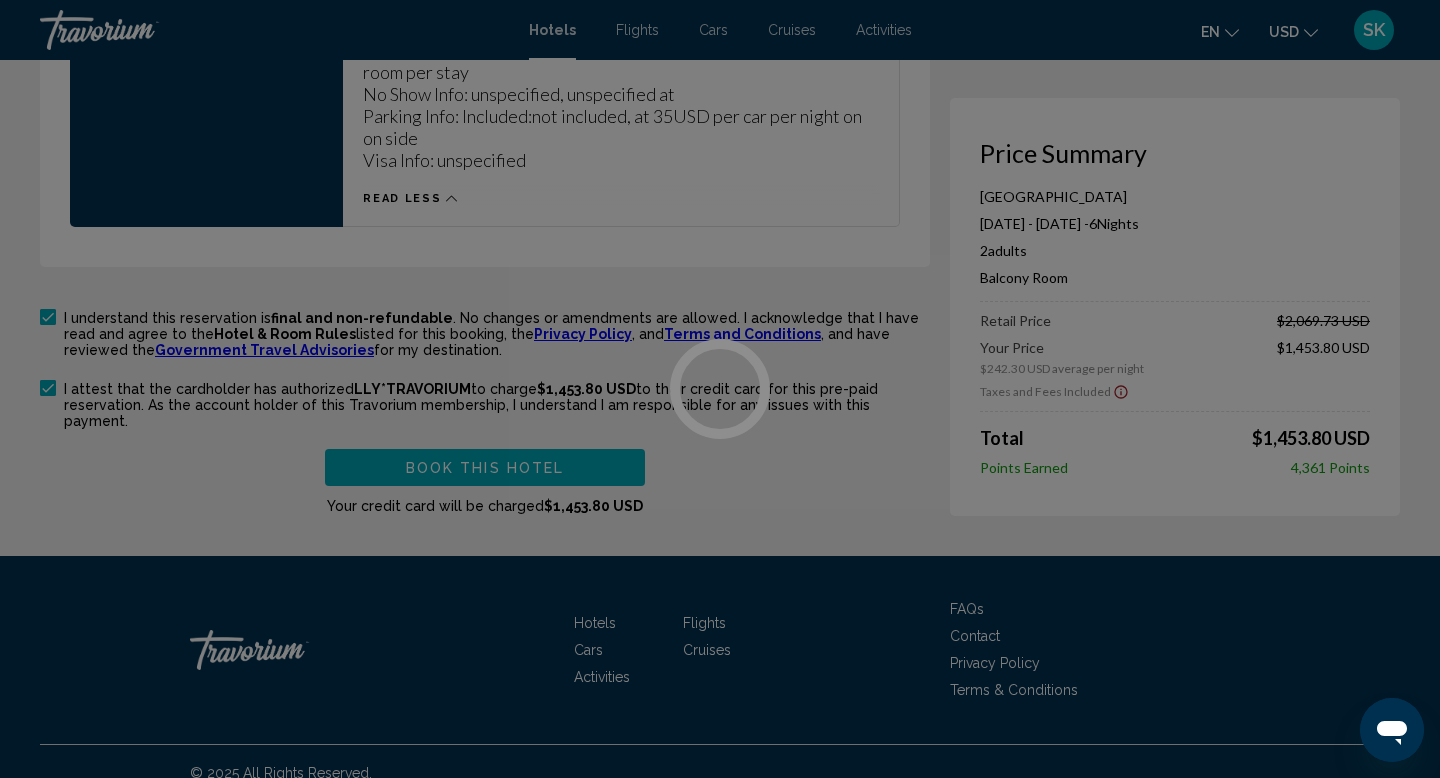 click at bounding box center [720, 389] 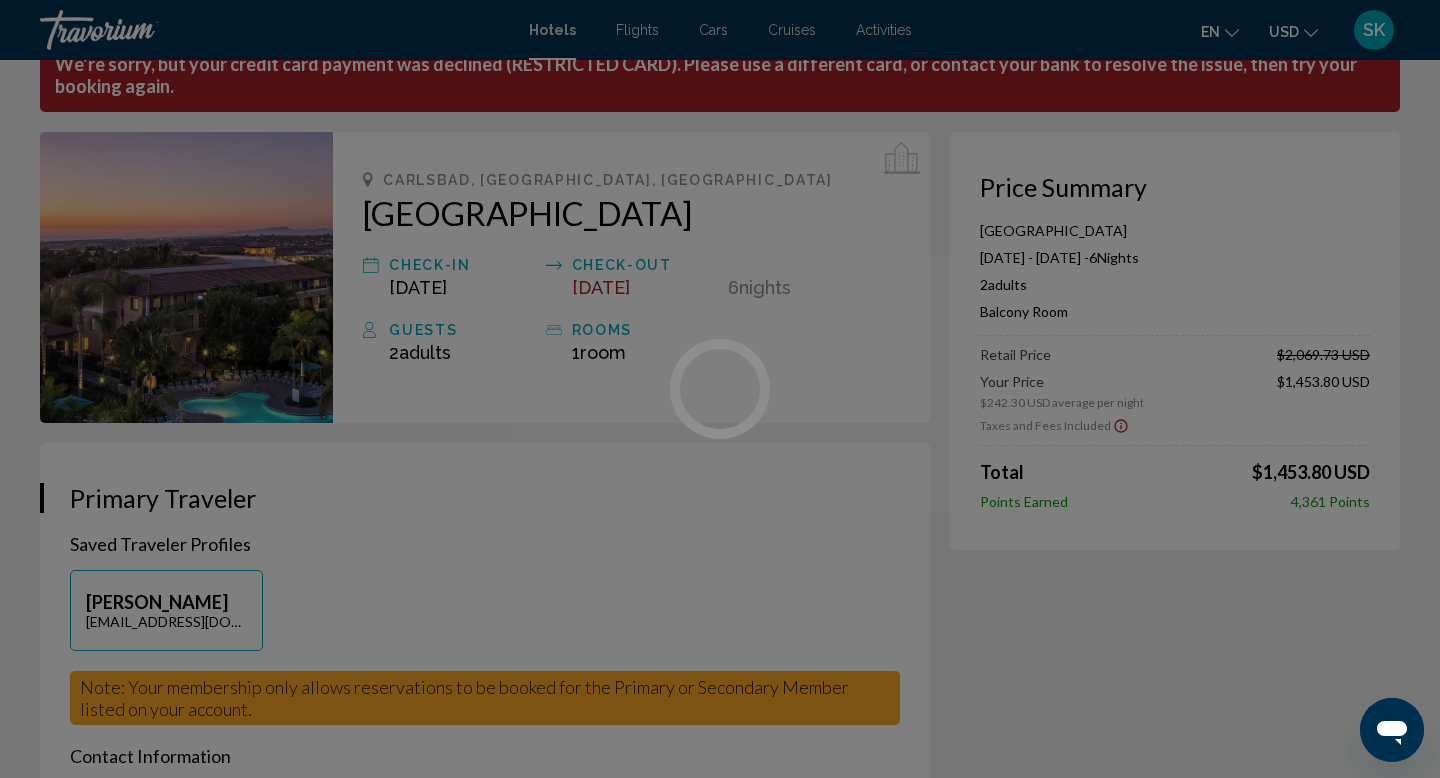 scroll, scrollTop: 0, scrollLeft: 0, axis: both 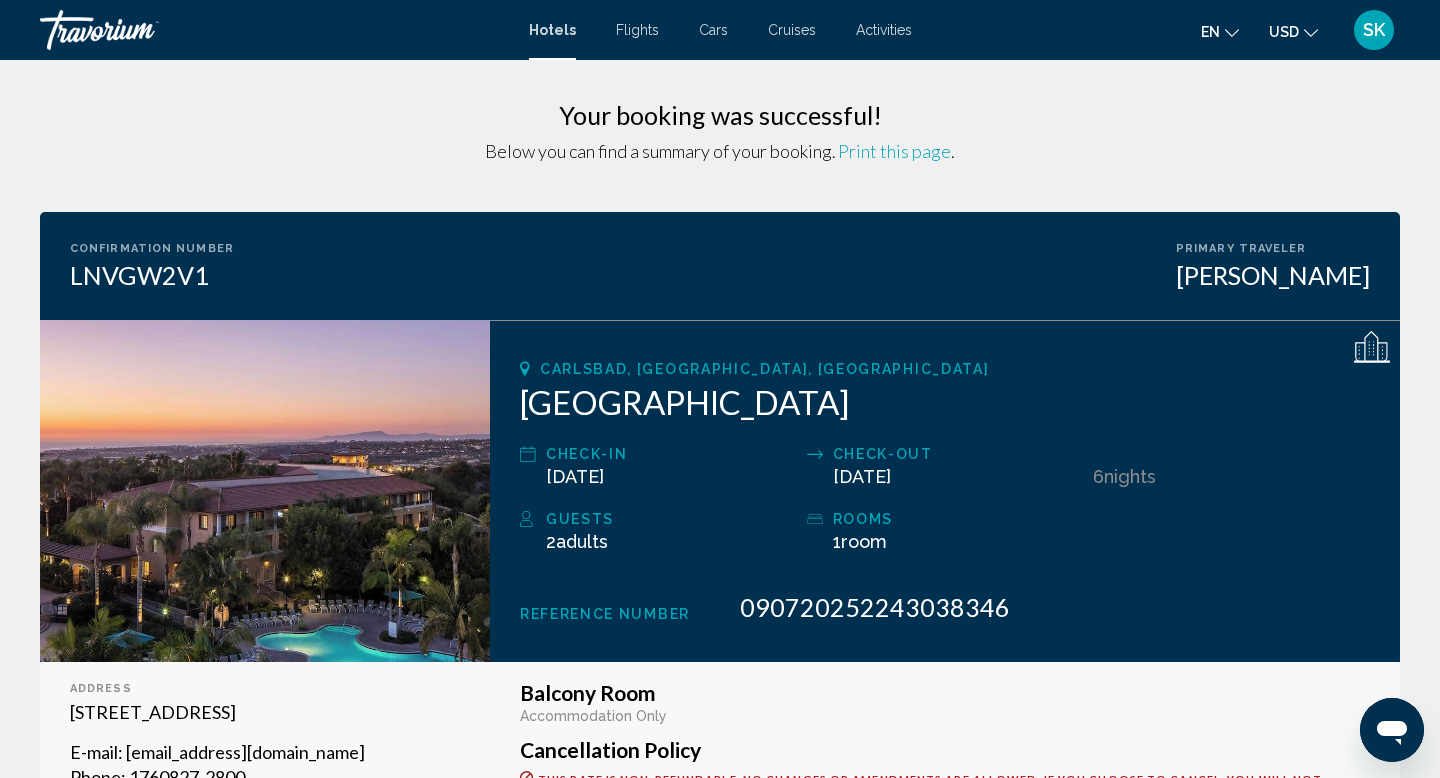 click on "Print this page" at bounding box center [894, 151] 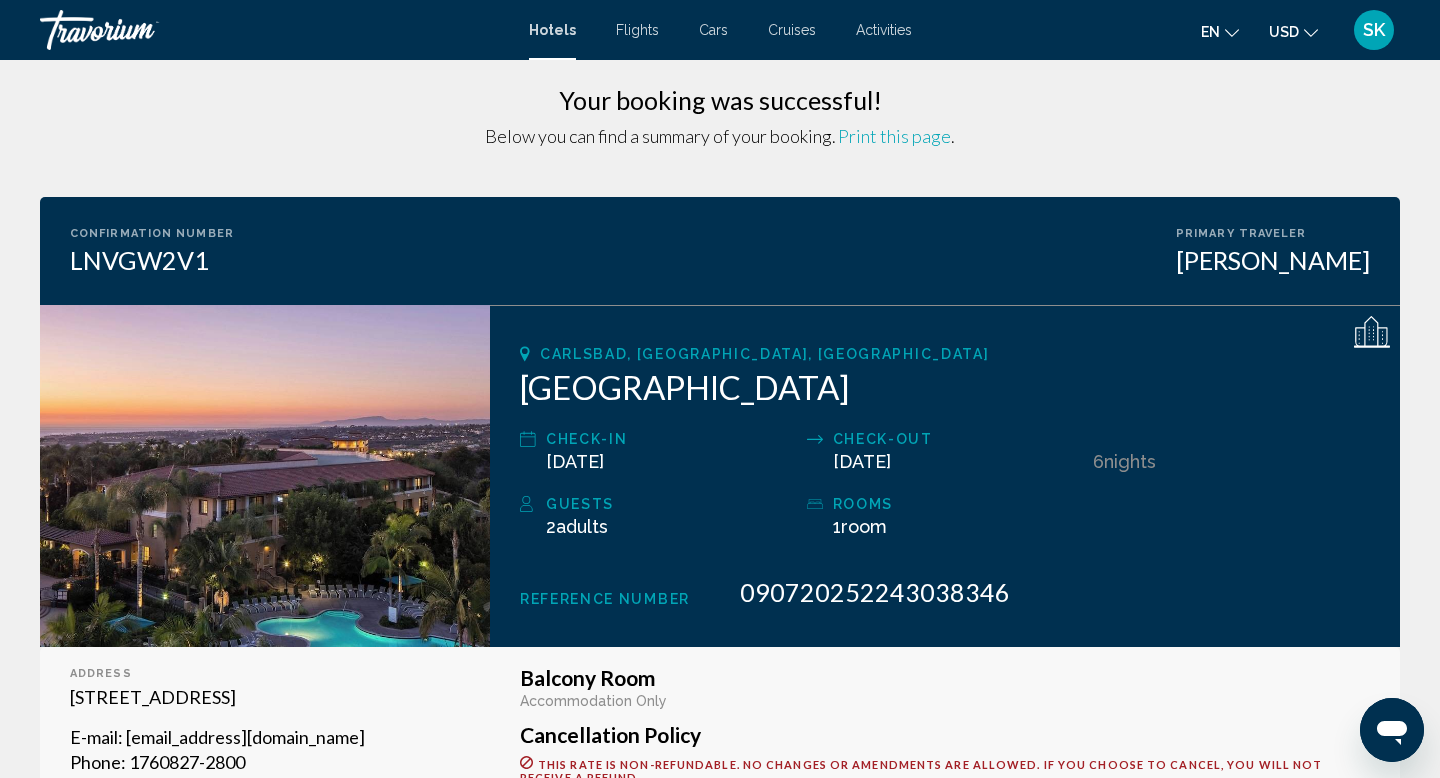click 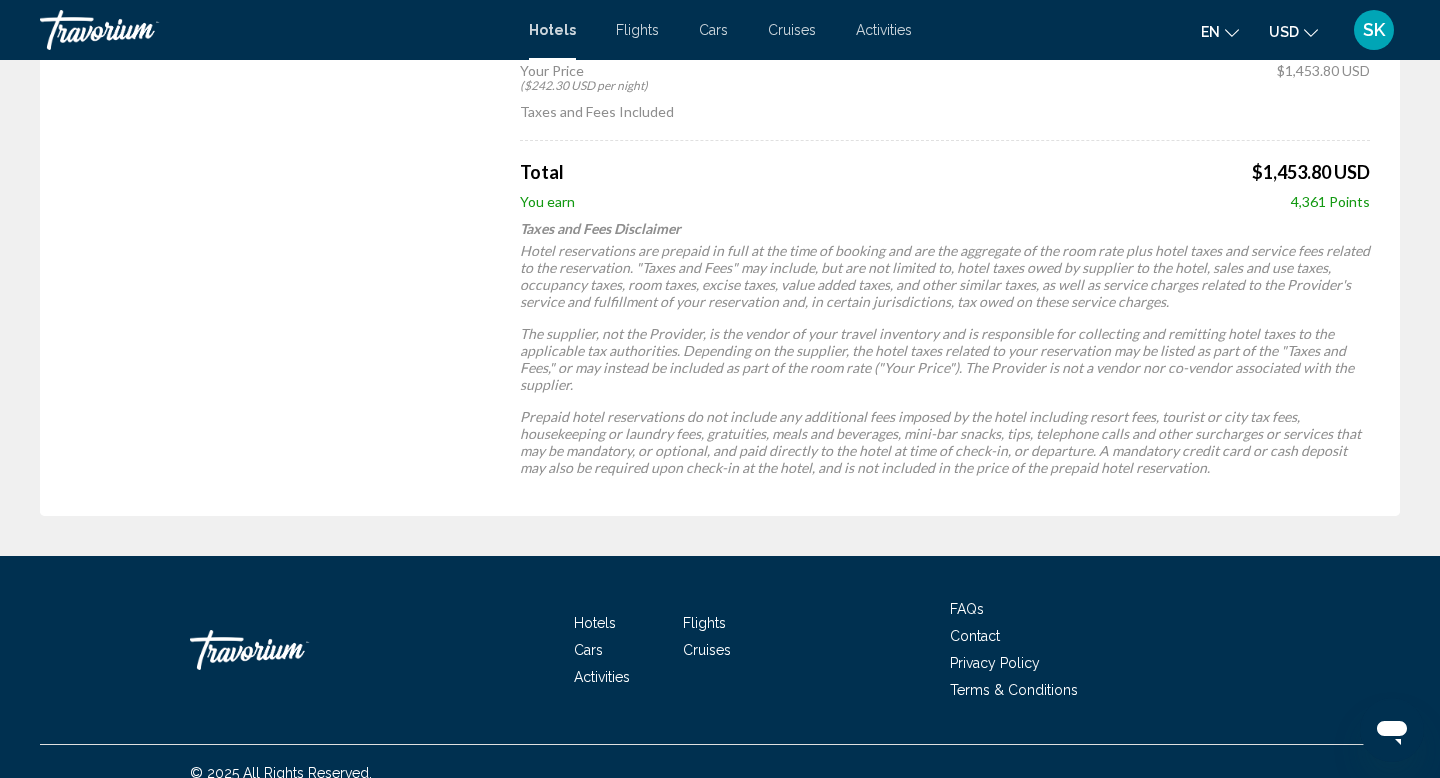 scroll, scrollTop: 1217, scrollLeft: 0, axis: vertical 